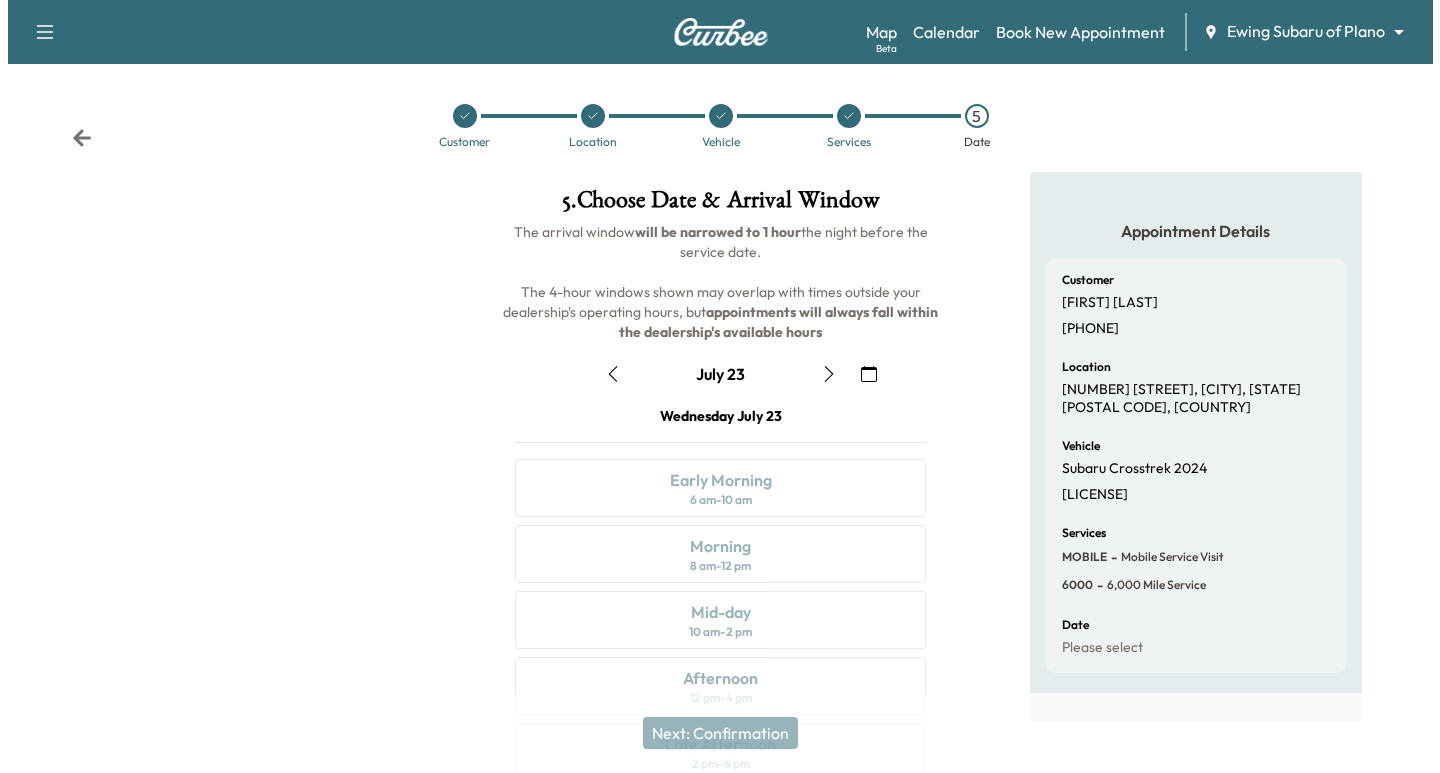 scroll, scrollTop: 0, scrollLeft: 0, axis: both 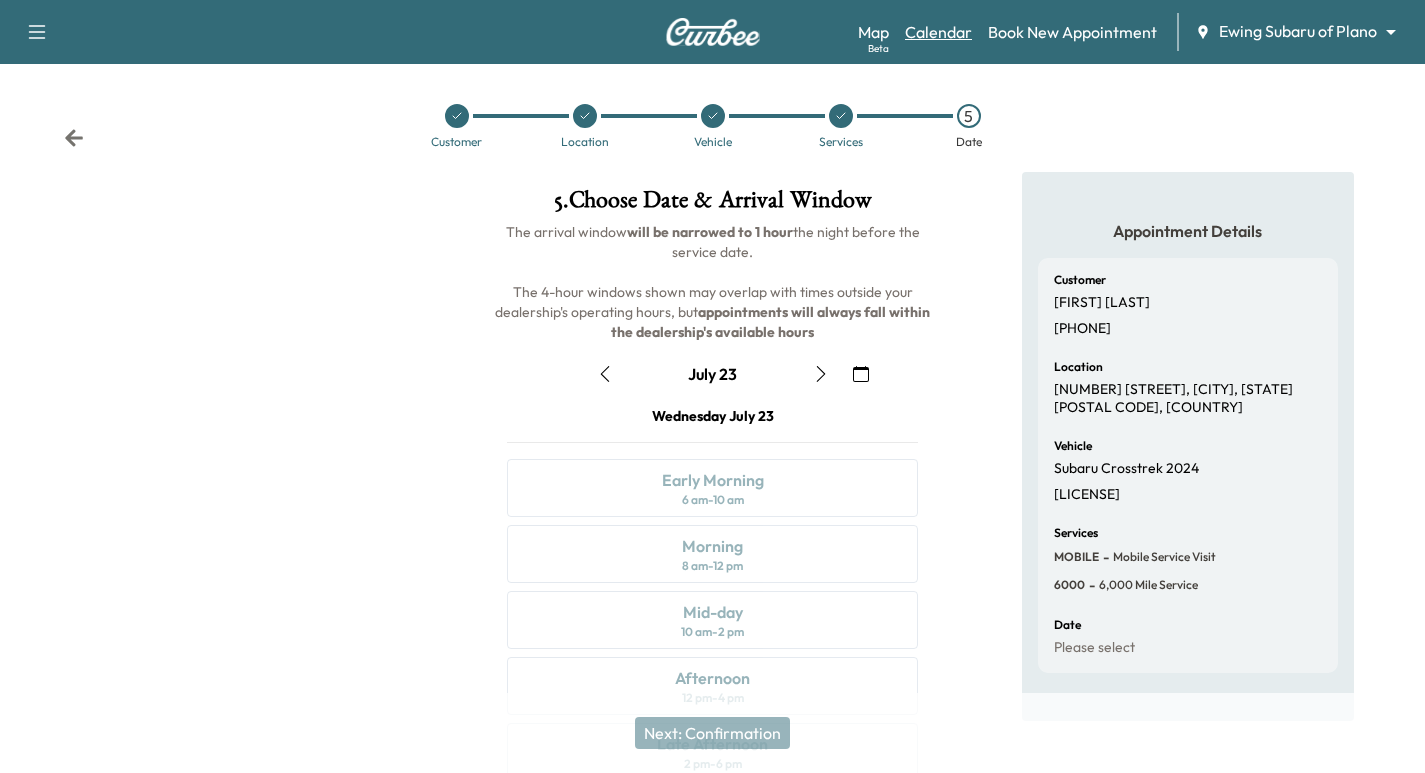 click on "Calendar" at bounding box center [938, 32] 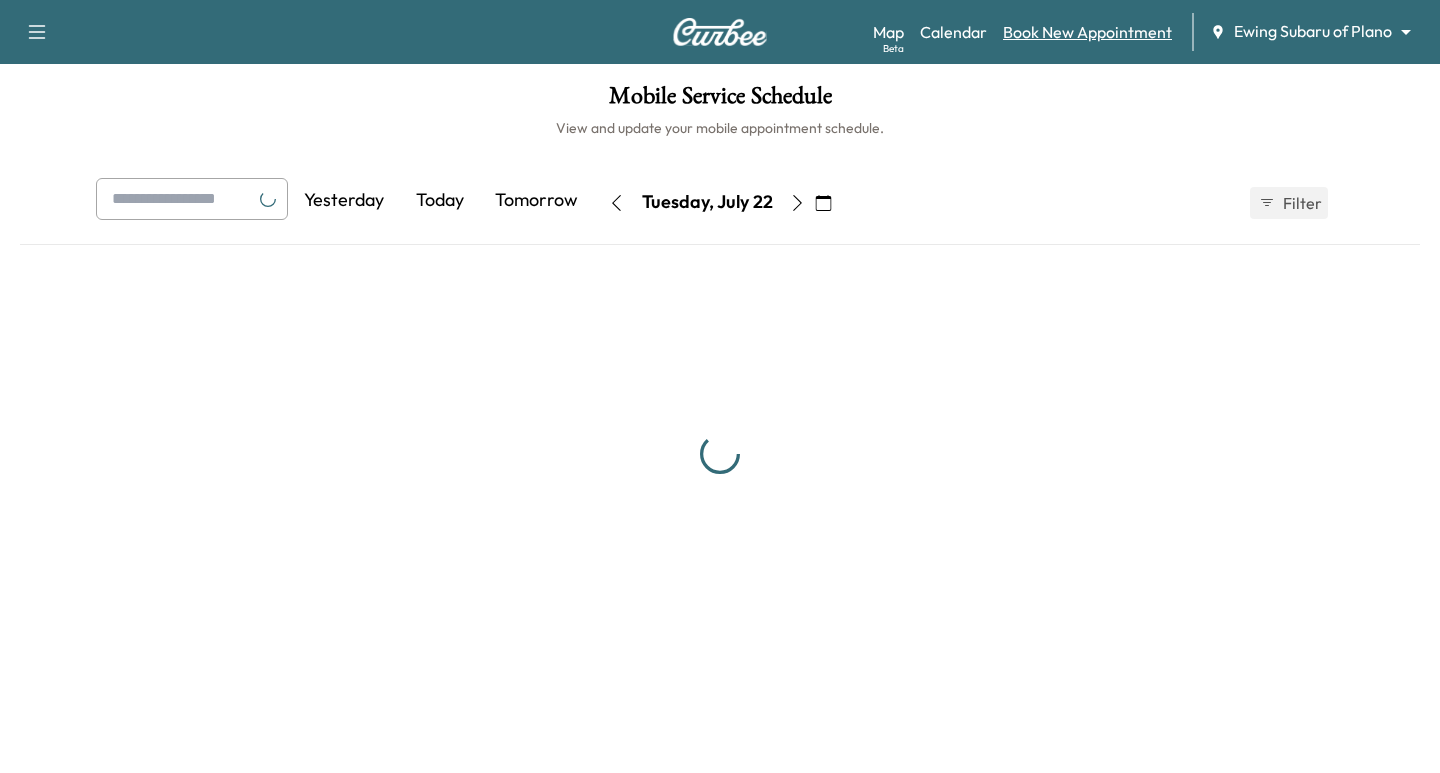 click on "Book New Appointment" at bounding box center [1087, 32] 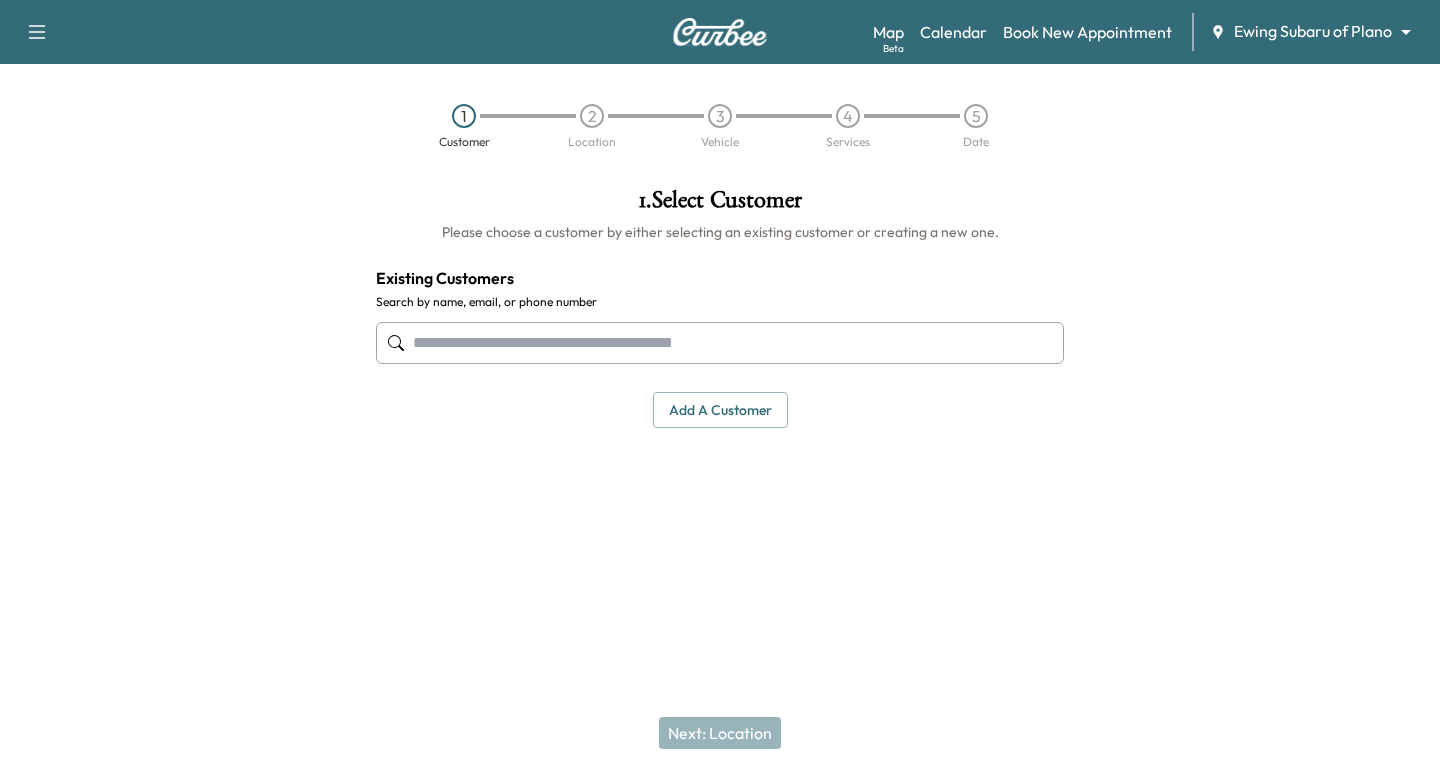 click at bounding box center [720, 343] 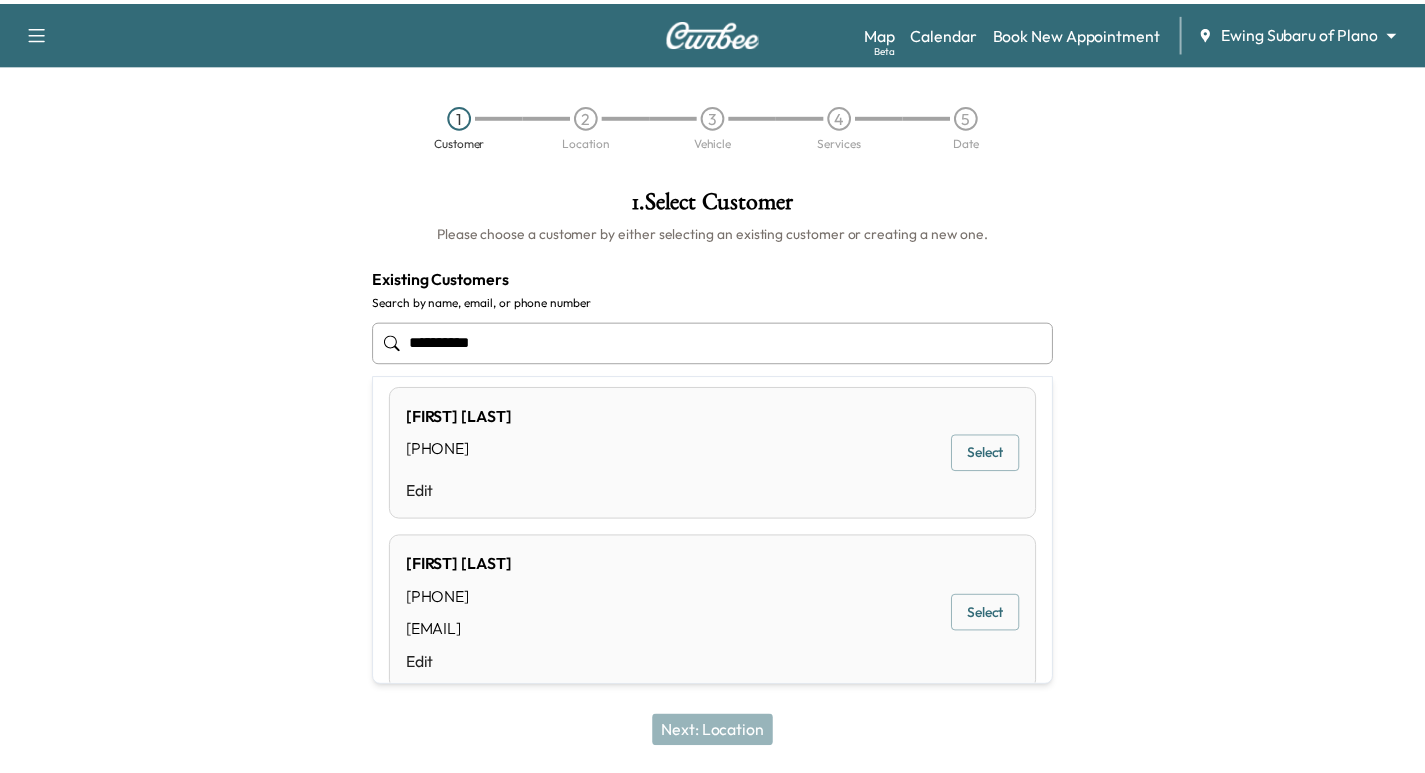 scroll, scrollTop: 0, scrollLeft: 0, axis: both 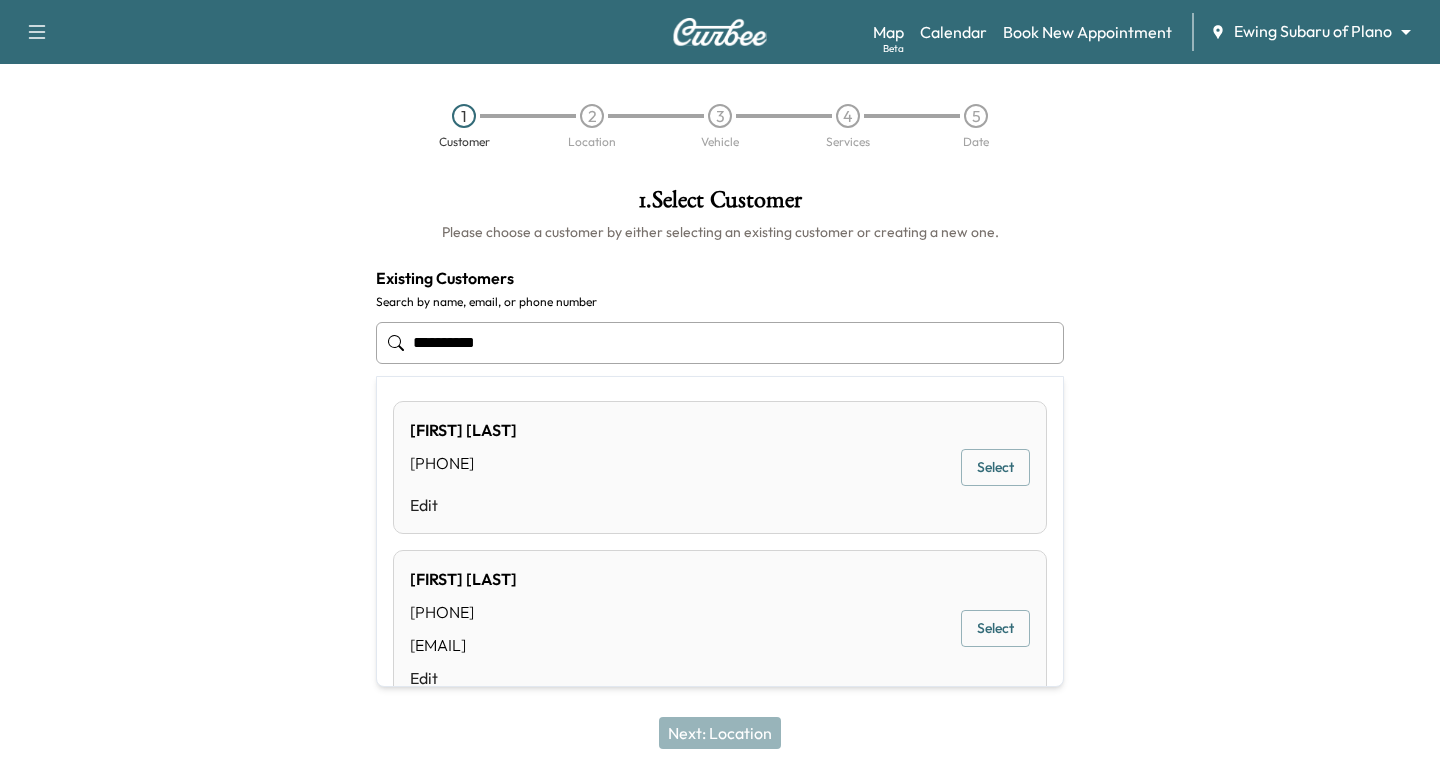 drag, startPoint x: 590, startPoint y: 352, endPoint x: -285, endPoint y: 295, distance: 876.8546 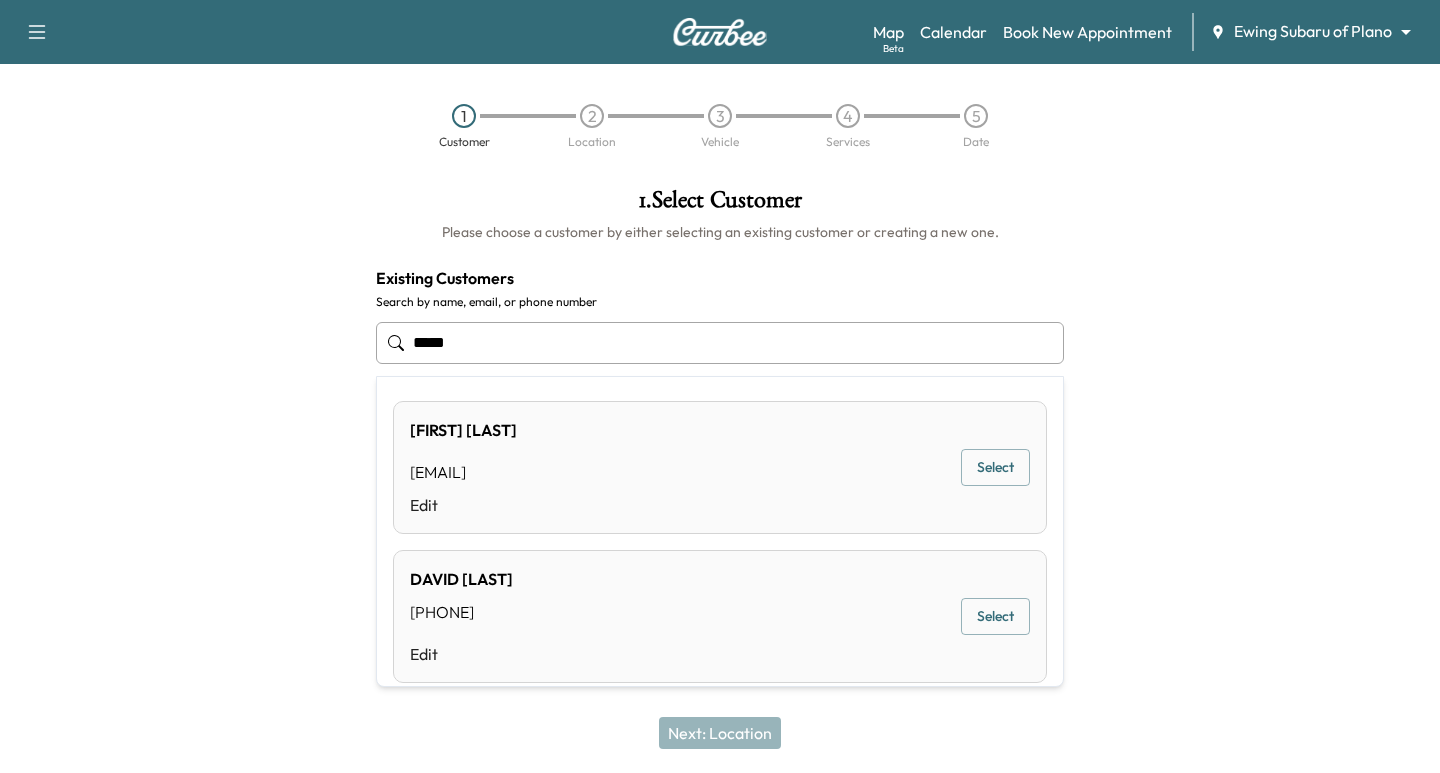 type on "*****" 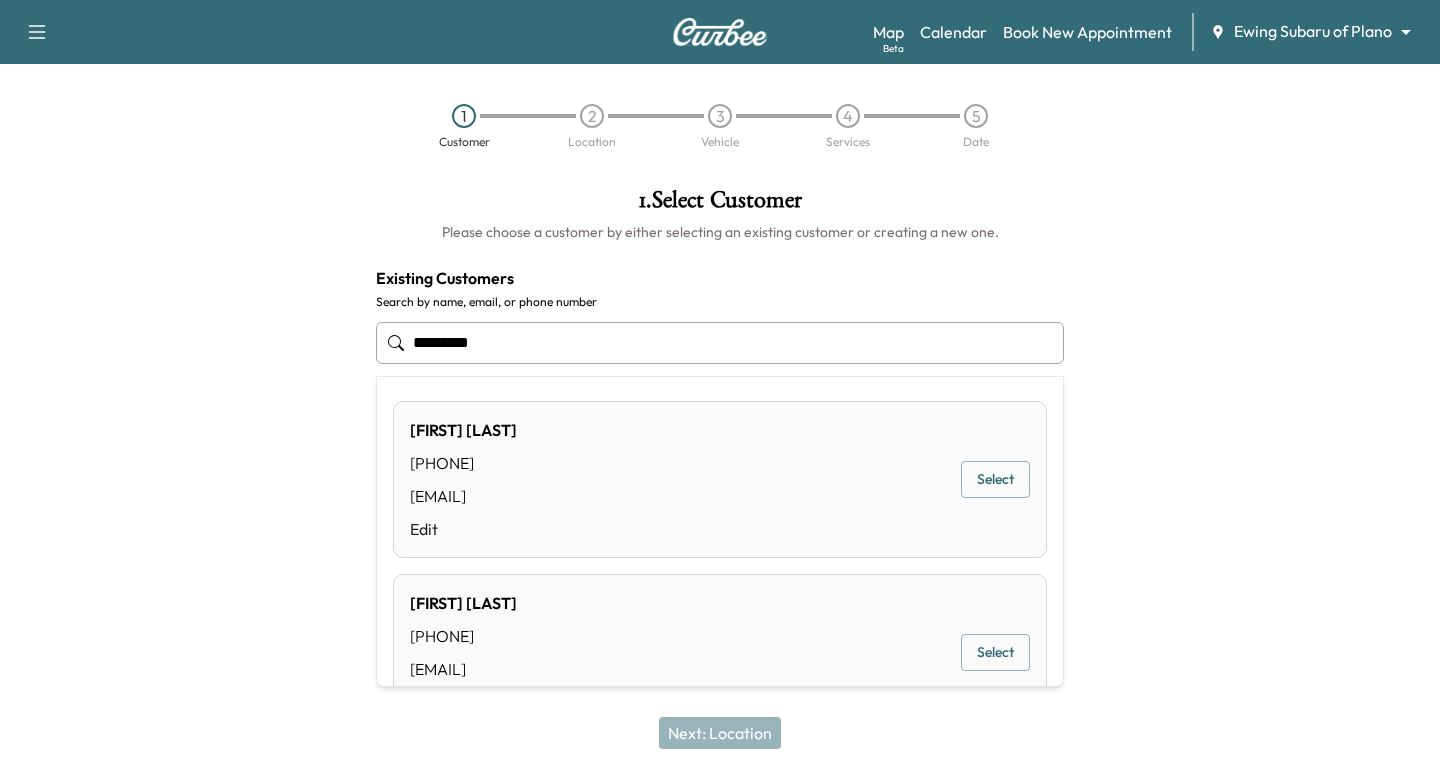 type on "**********" 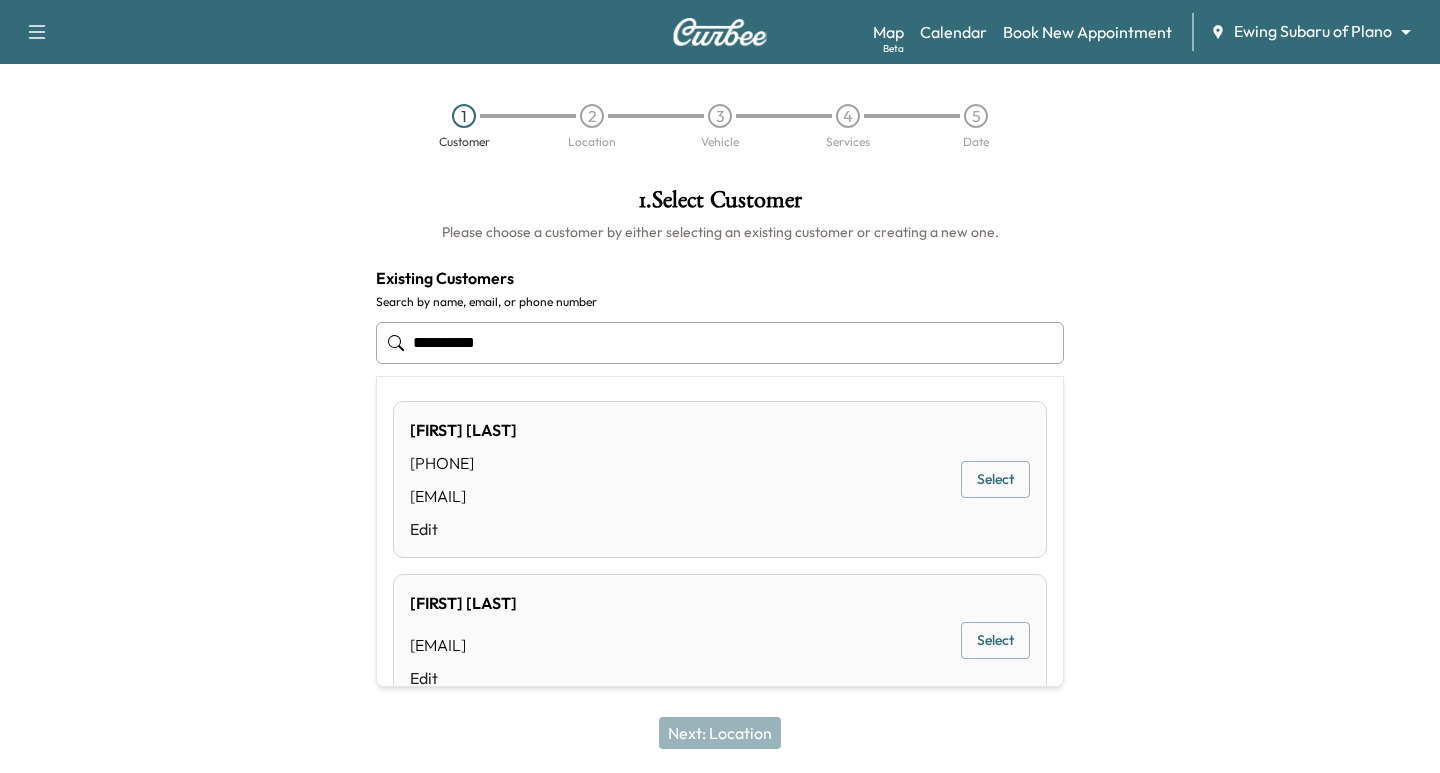 drag, startPoint x: 557, startPoint y: 357, endPoint x: -81, endPoint y: 280, distance: 642.62976 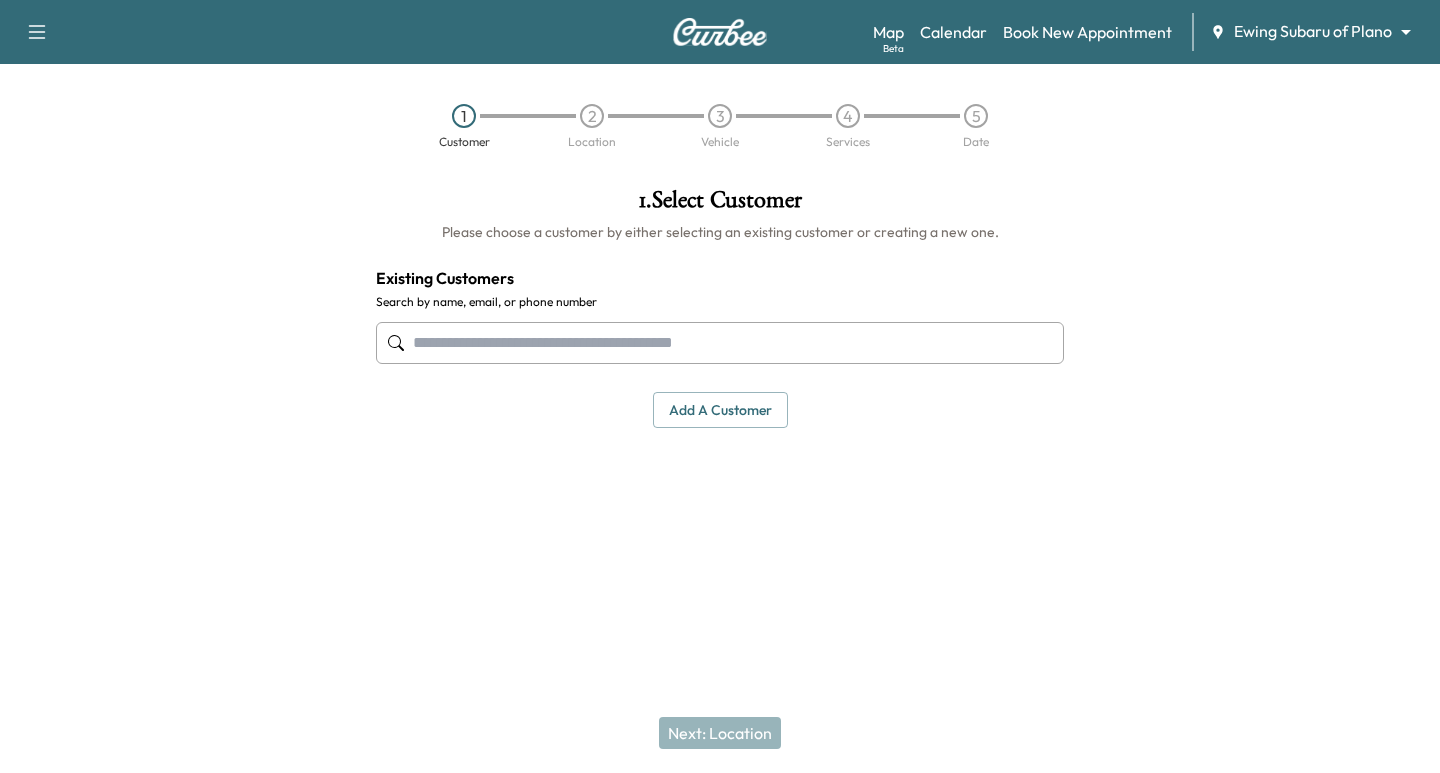 click on "Add a customer" at bounding box center [720, 410] 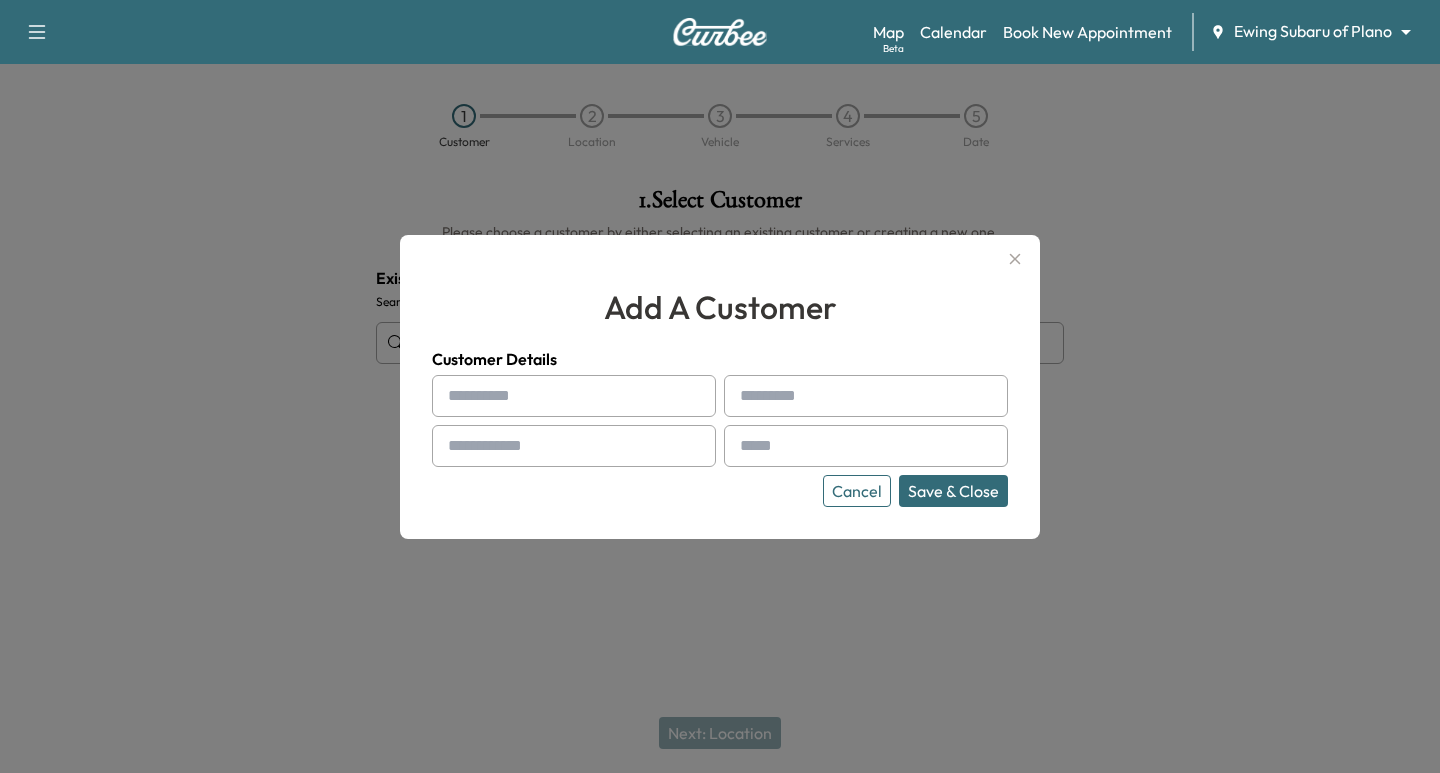 click at bounding box center (574, 396) 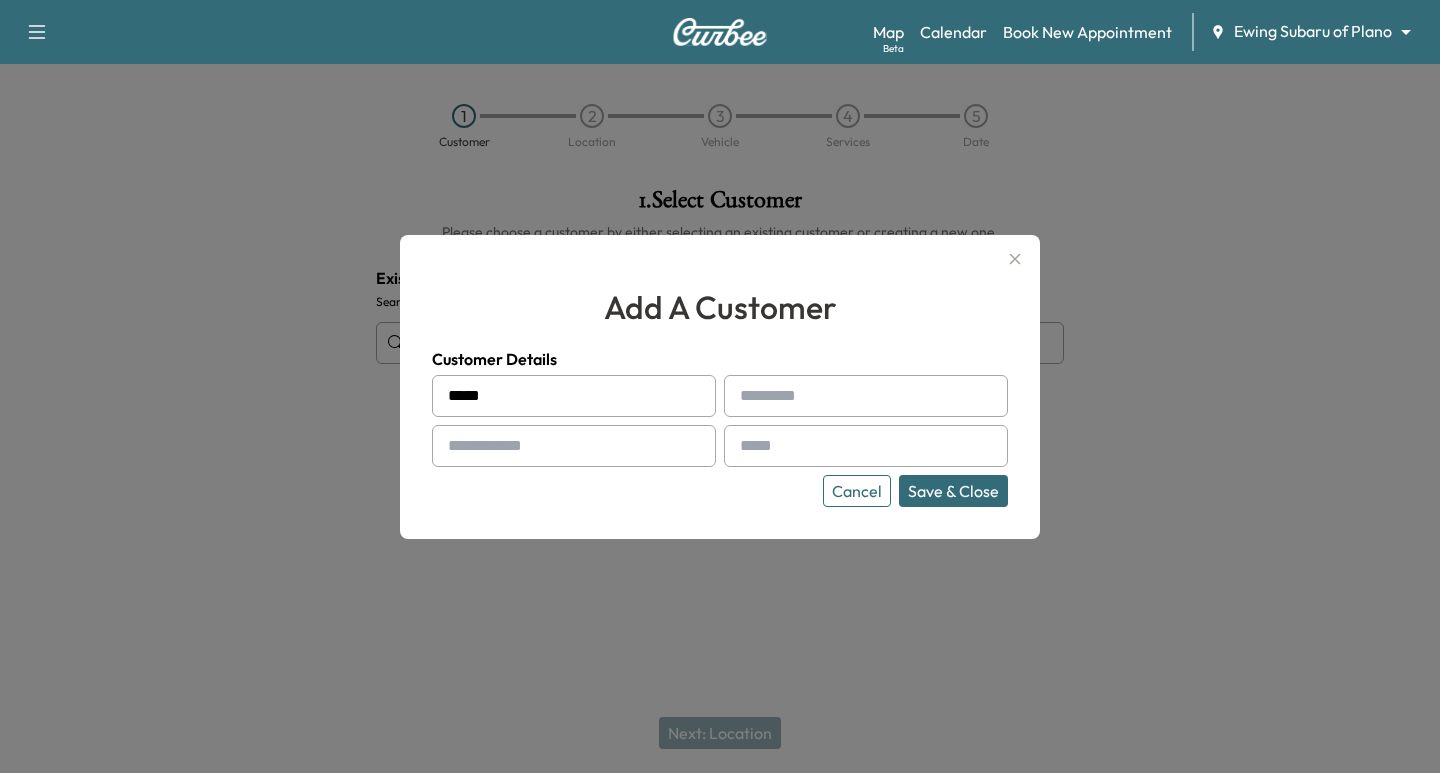 type on "*****" 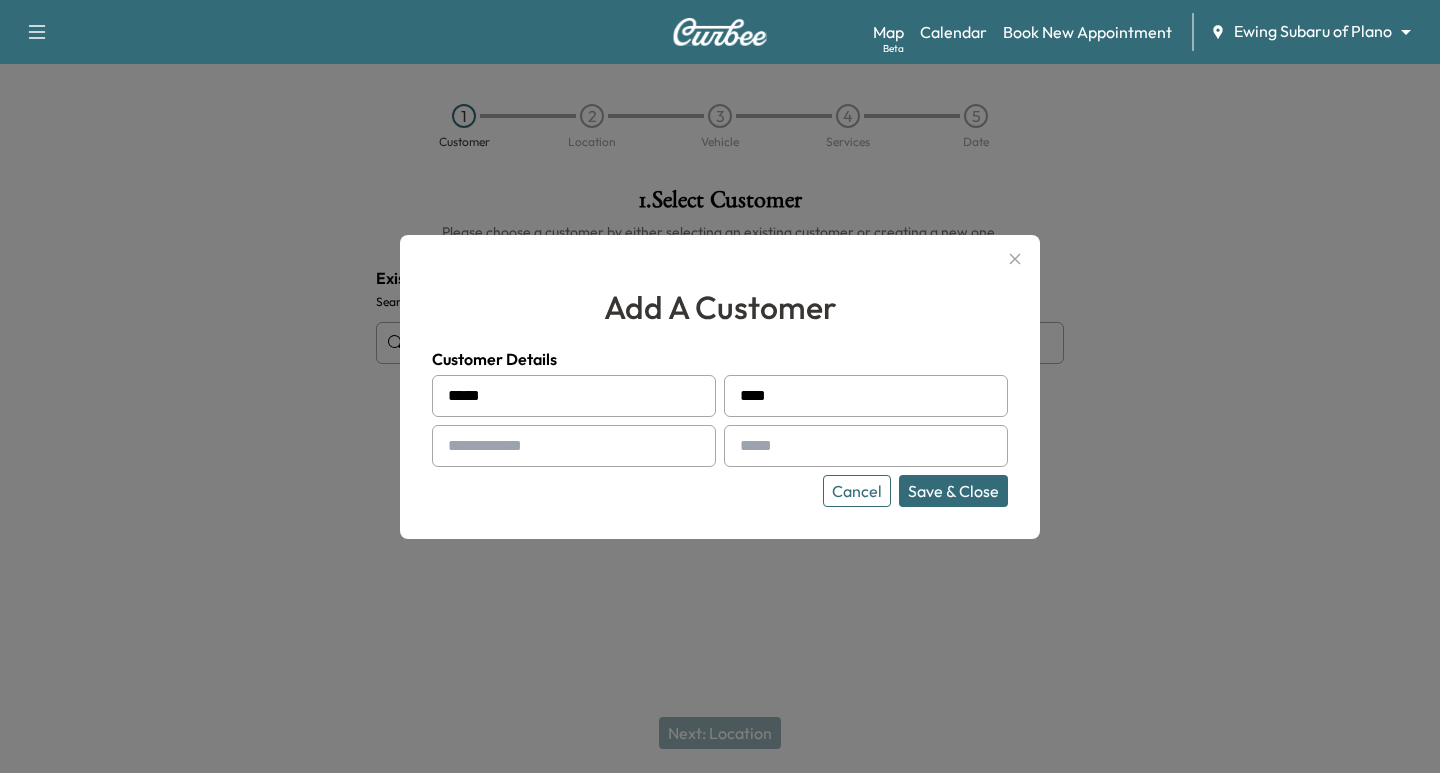 type on "****" 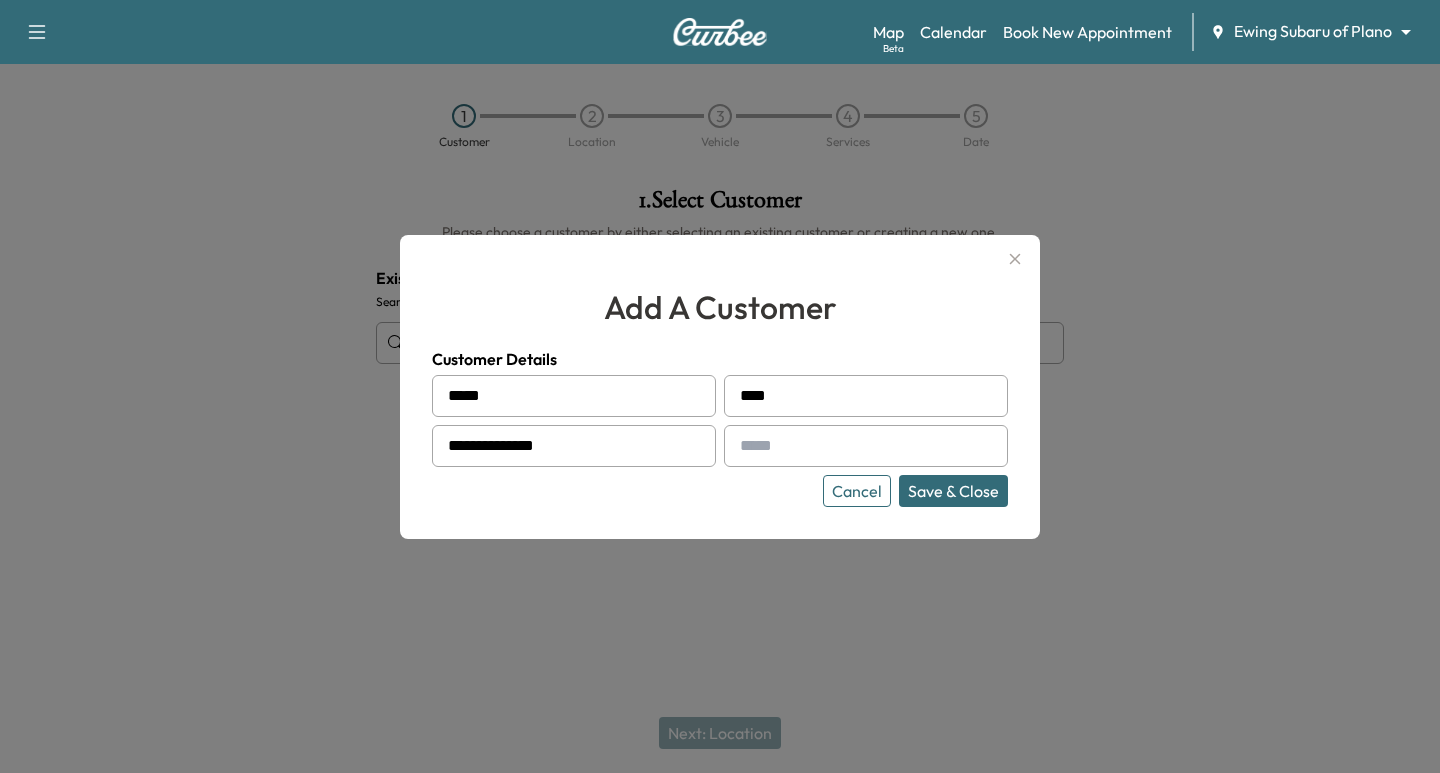 type on "**********" 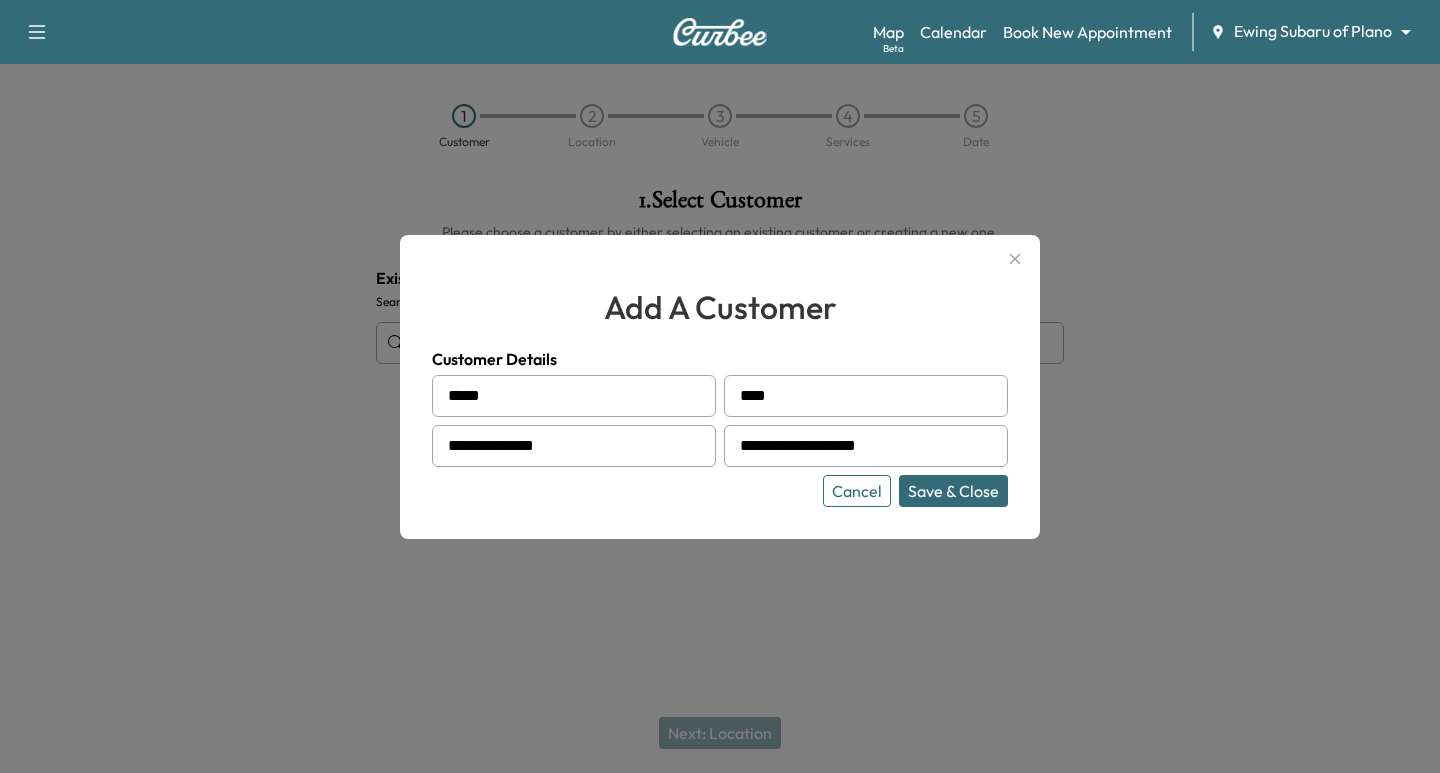 type on "**********" 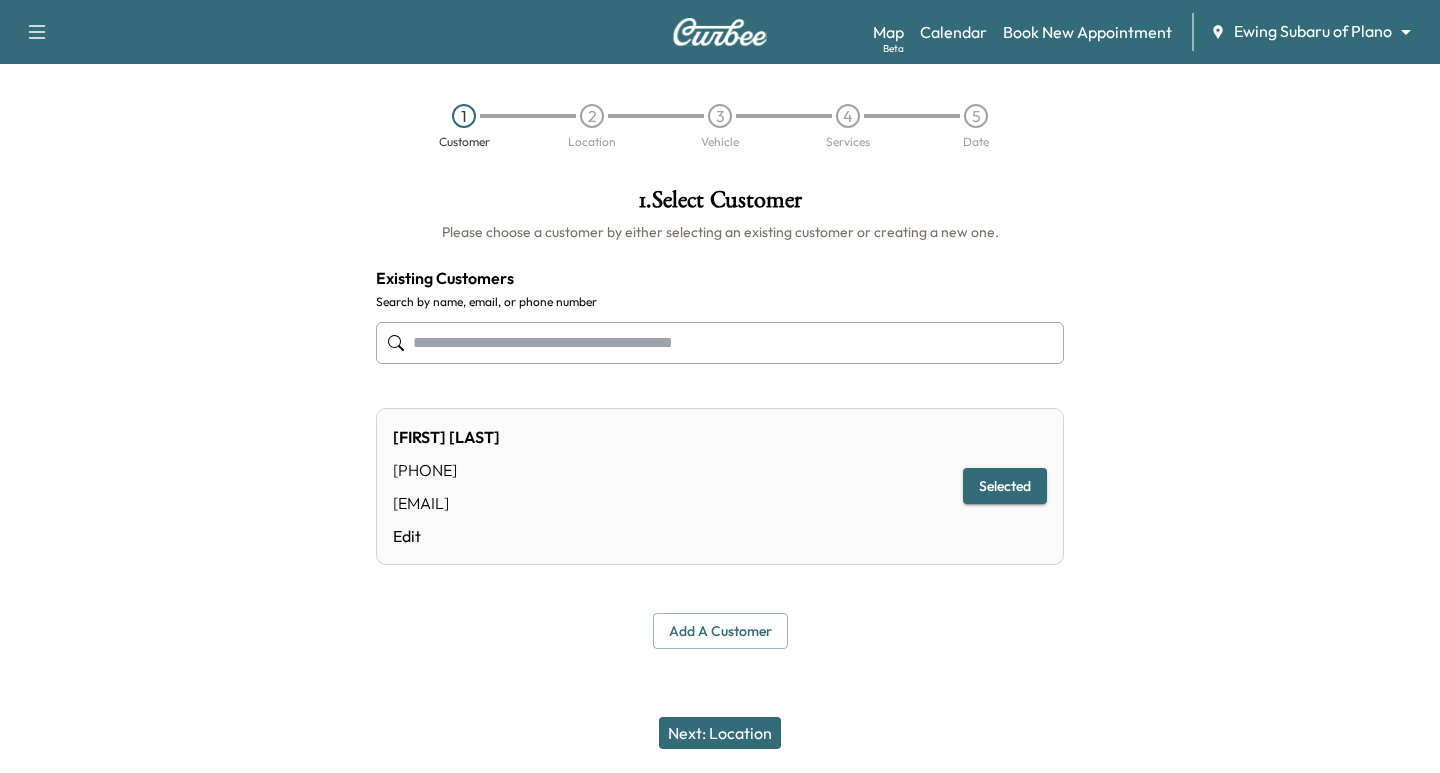 click on "Next: Location" at bounding box center [720, 733] 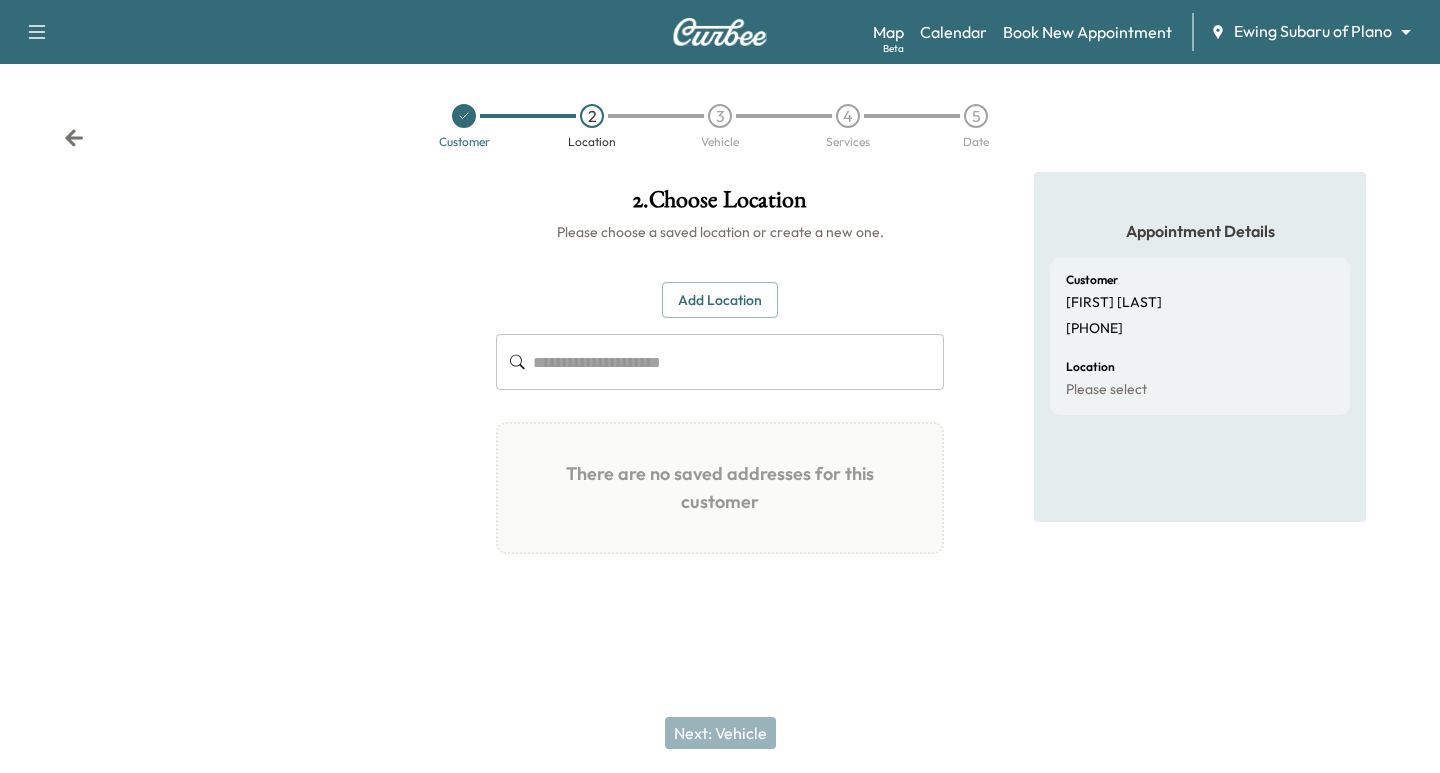 click on "Add Location" at bounding box center [720, 300] 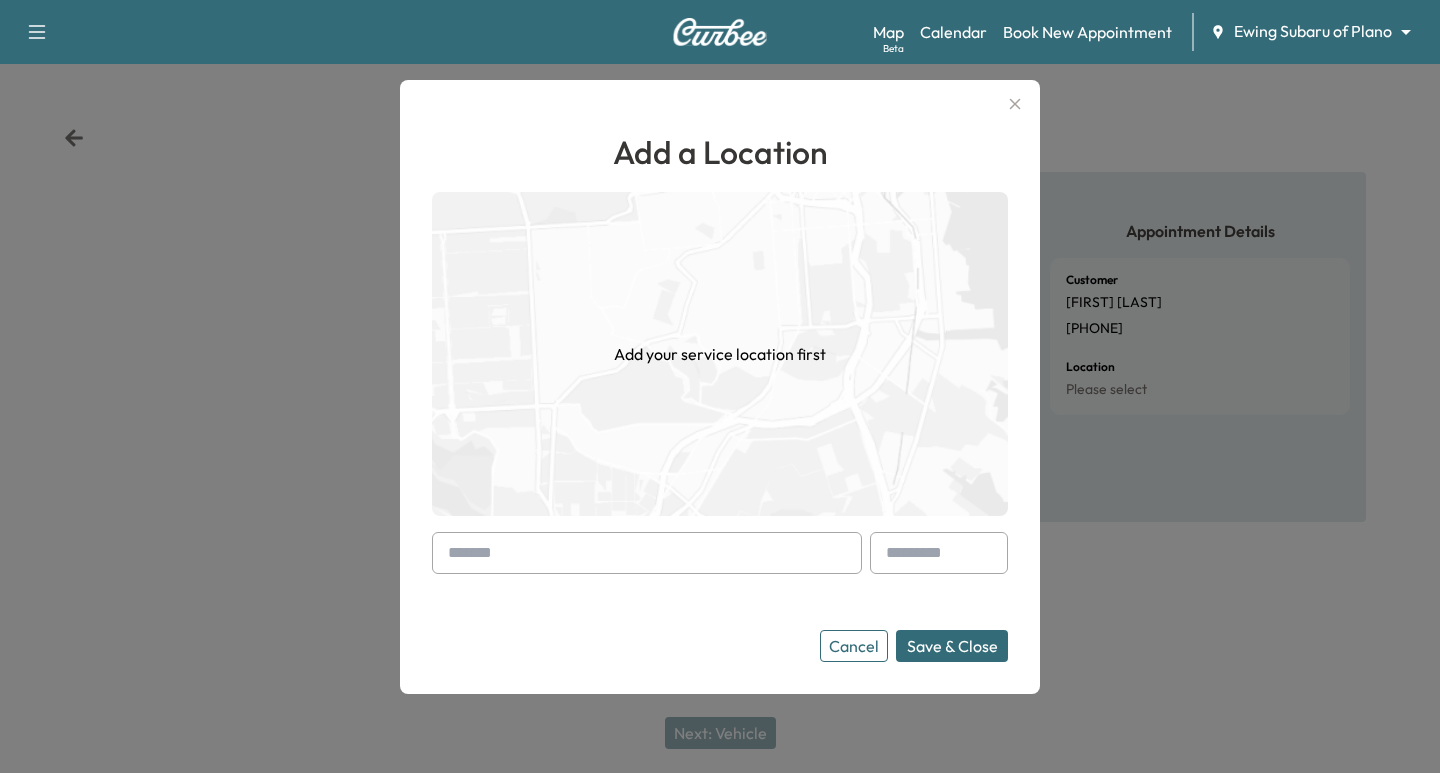 click at bounding box center [647, 553] 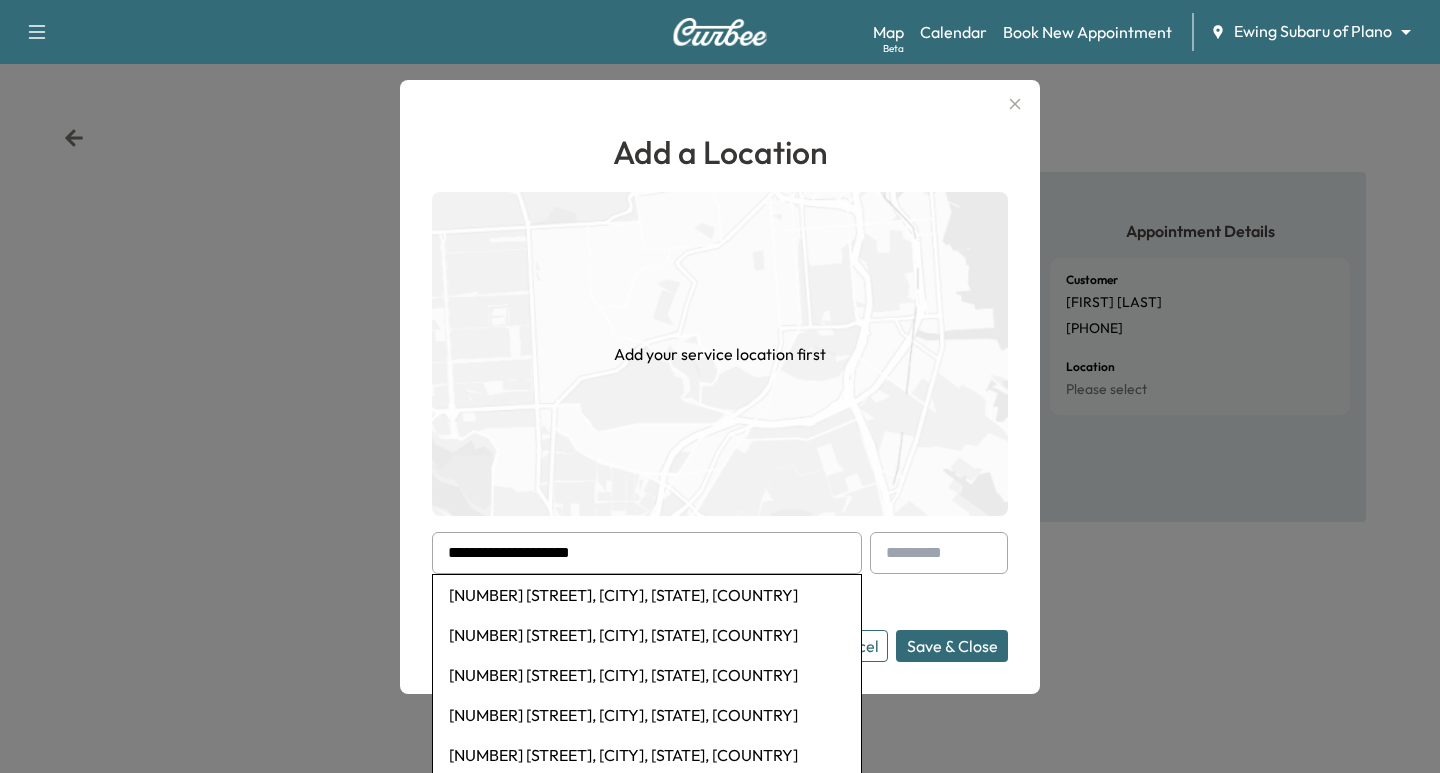 click on "[NUMBER] [STREET], [CITY], [STATE], [COUNTRY]" at bounding box center (647, 595) 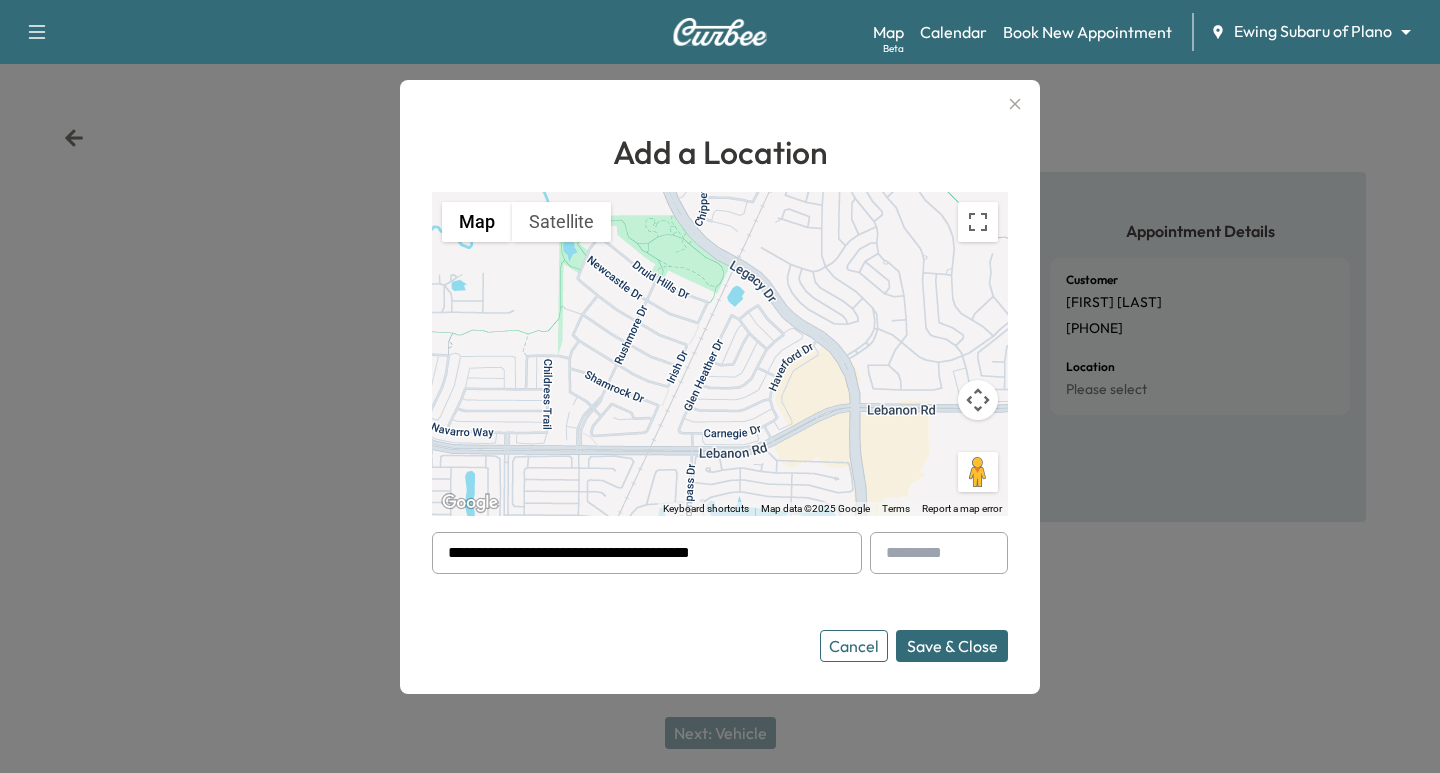 click on "Save & Close" at bounding box center (952, 646) 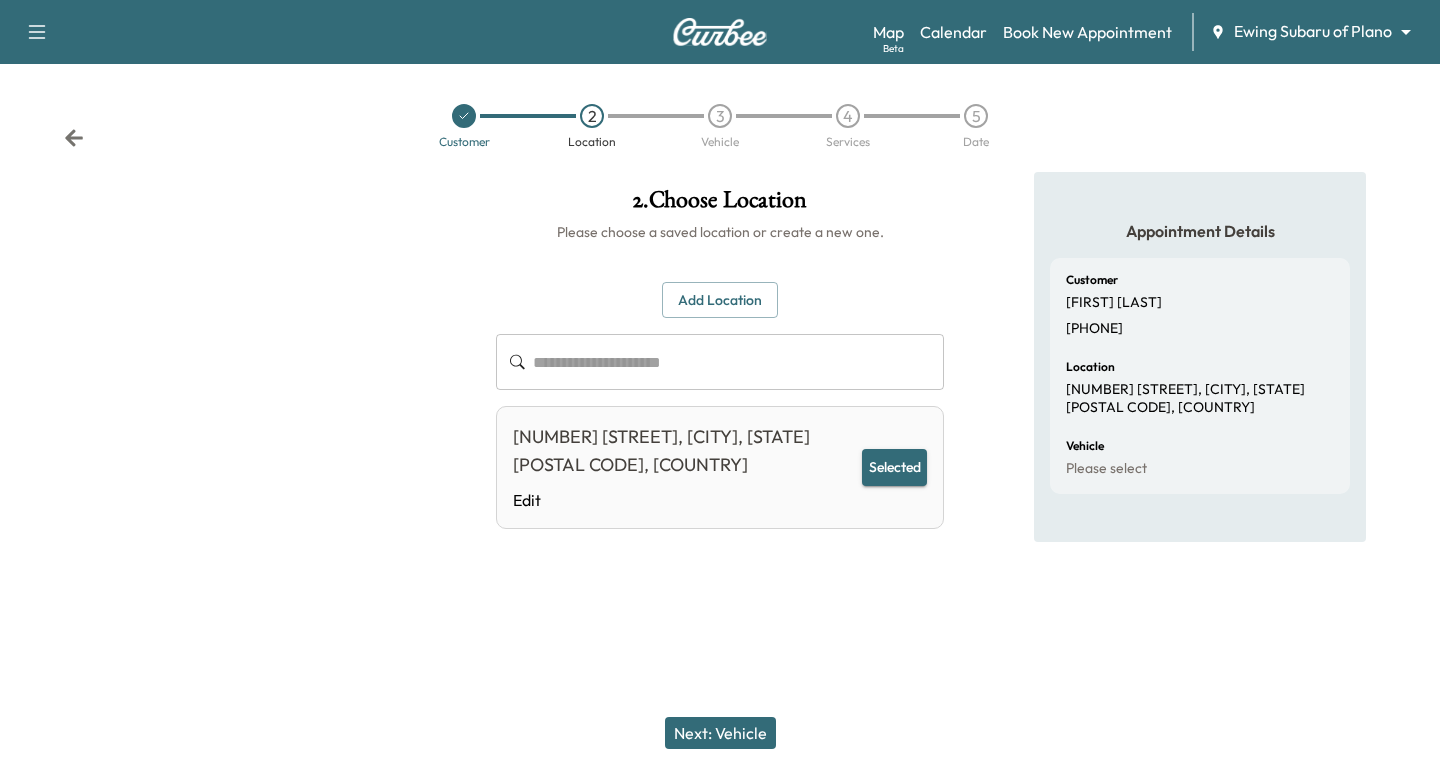 click on "Next: Vehicle" at bounding box center [720, 733] 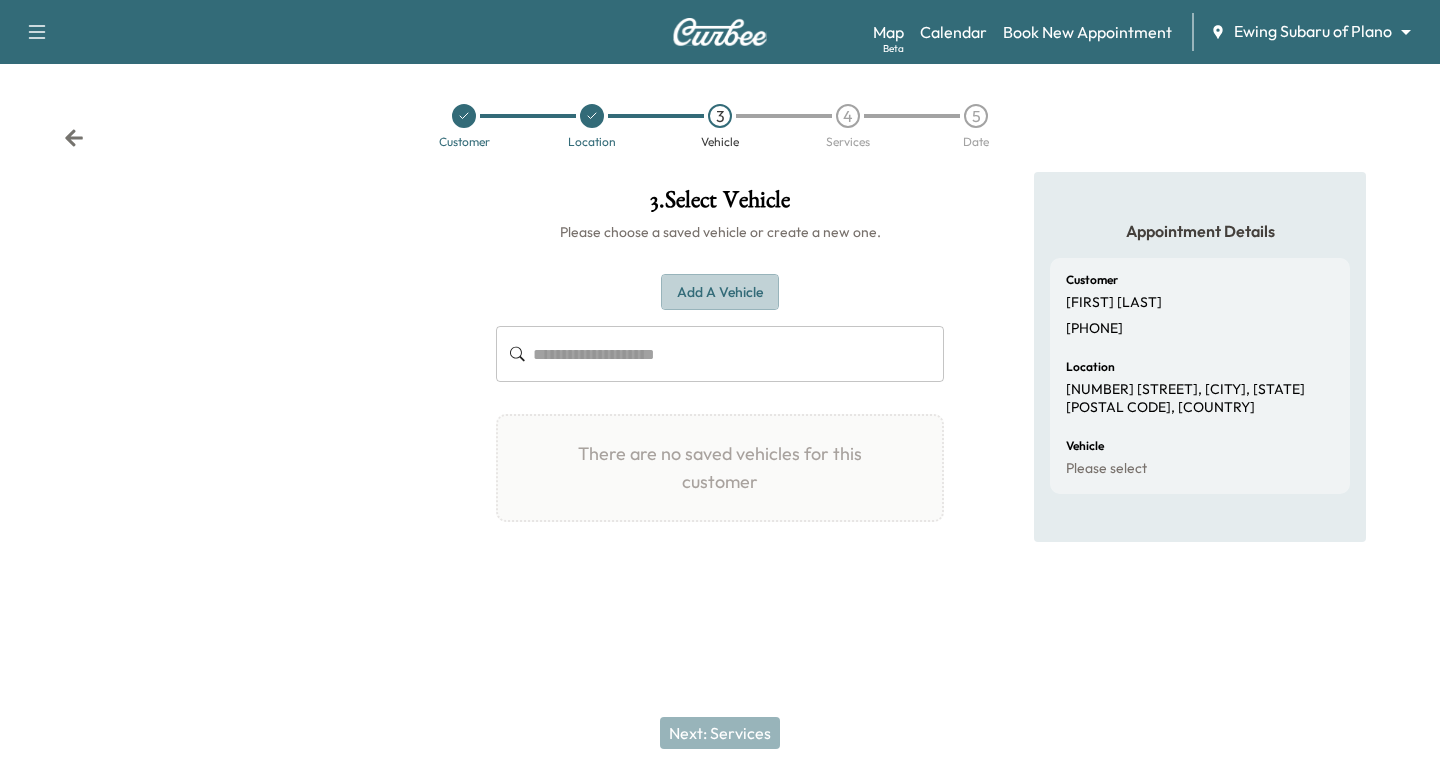 click on "Add a Vehicle" at bounding box center [720, 292] 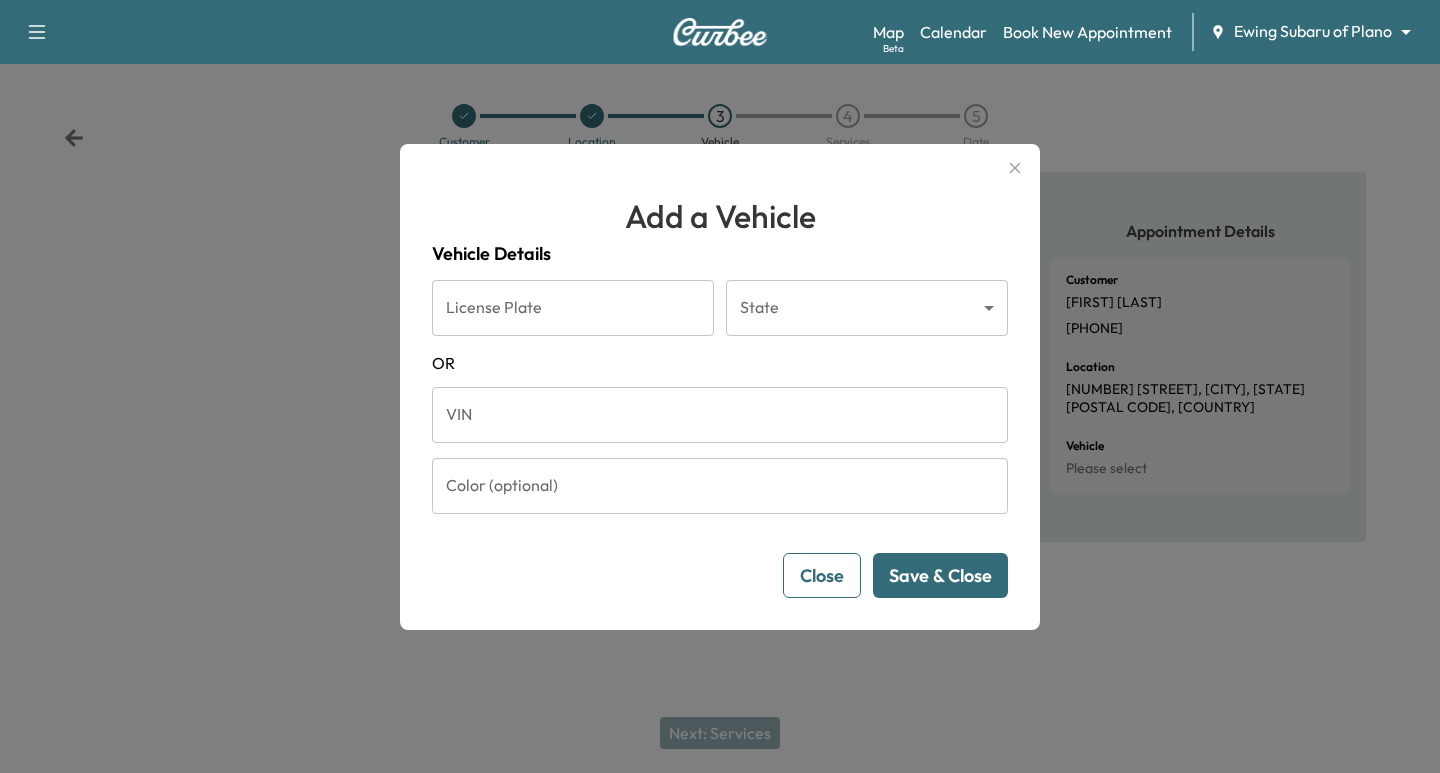 click on "VIN" at bounding box center [720, 415] 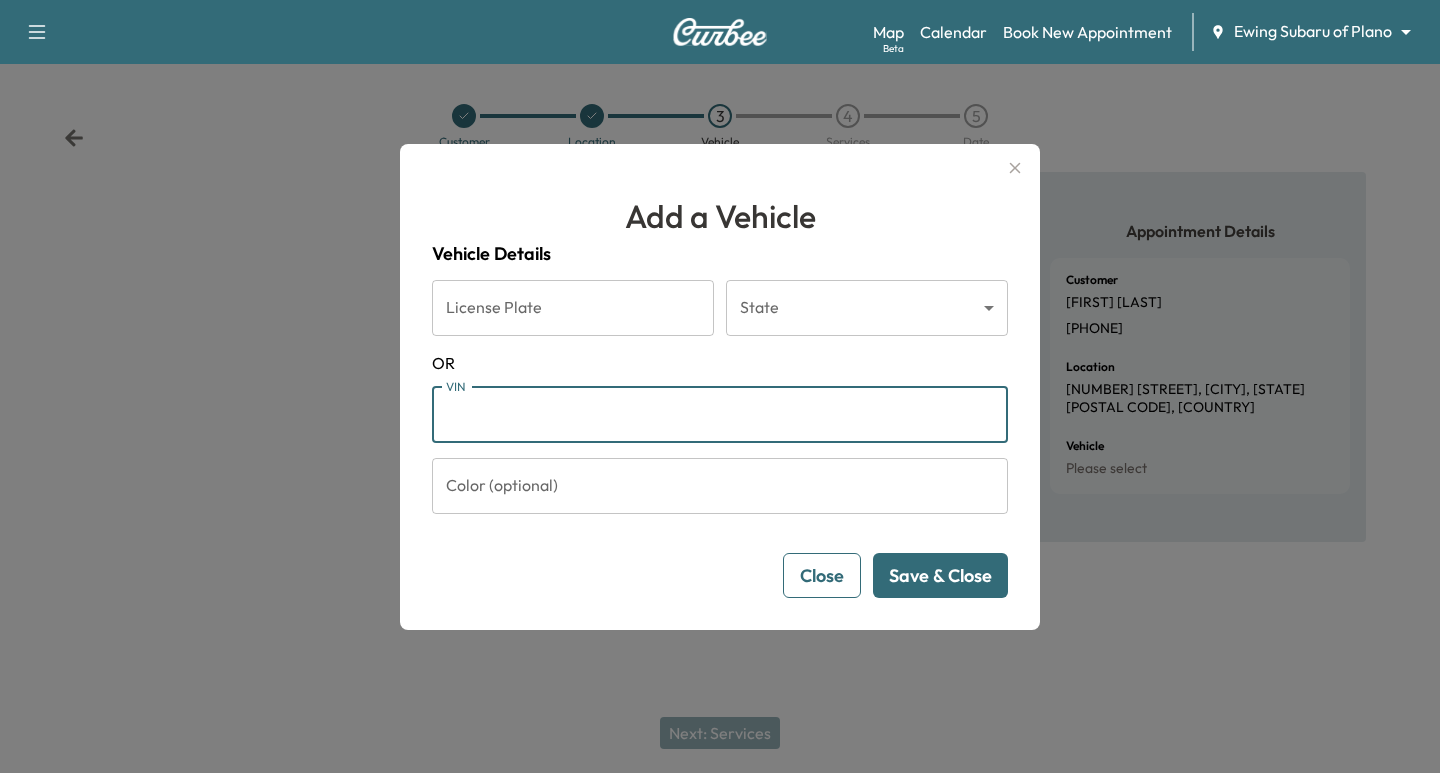 paste on "**********" 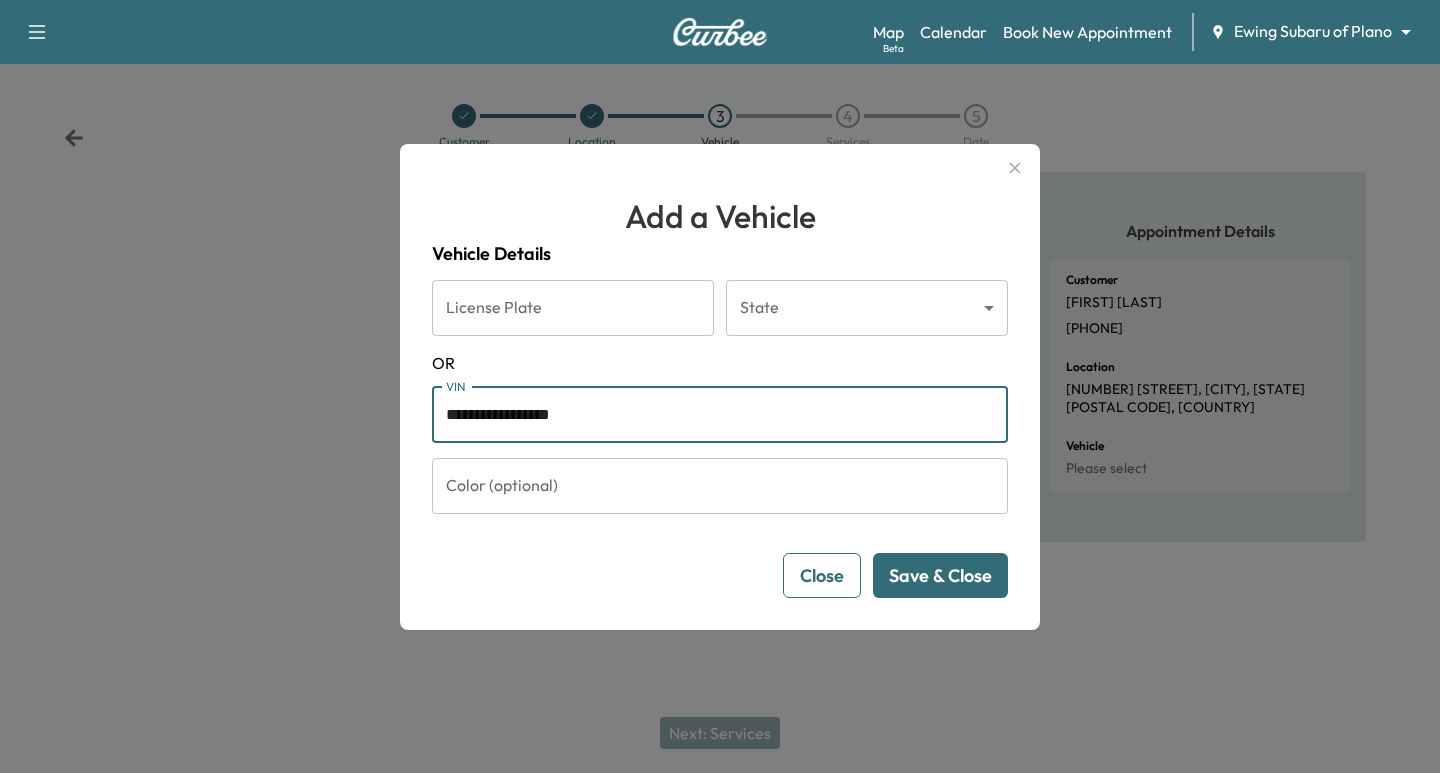 type on "**********" 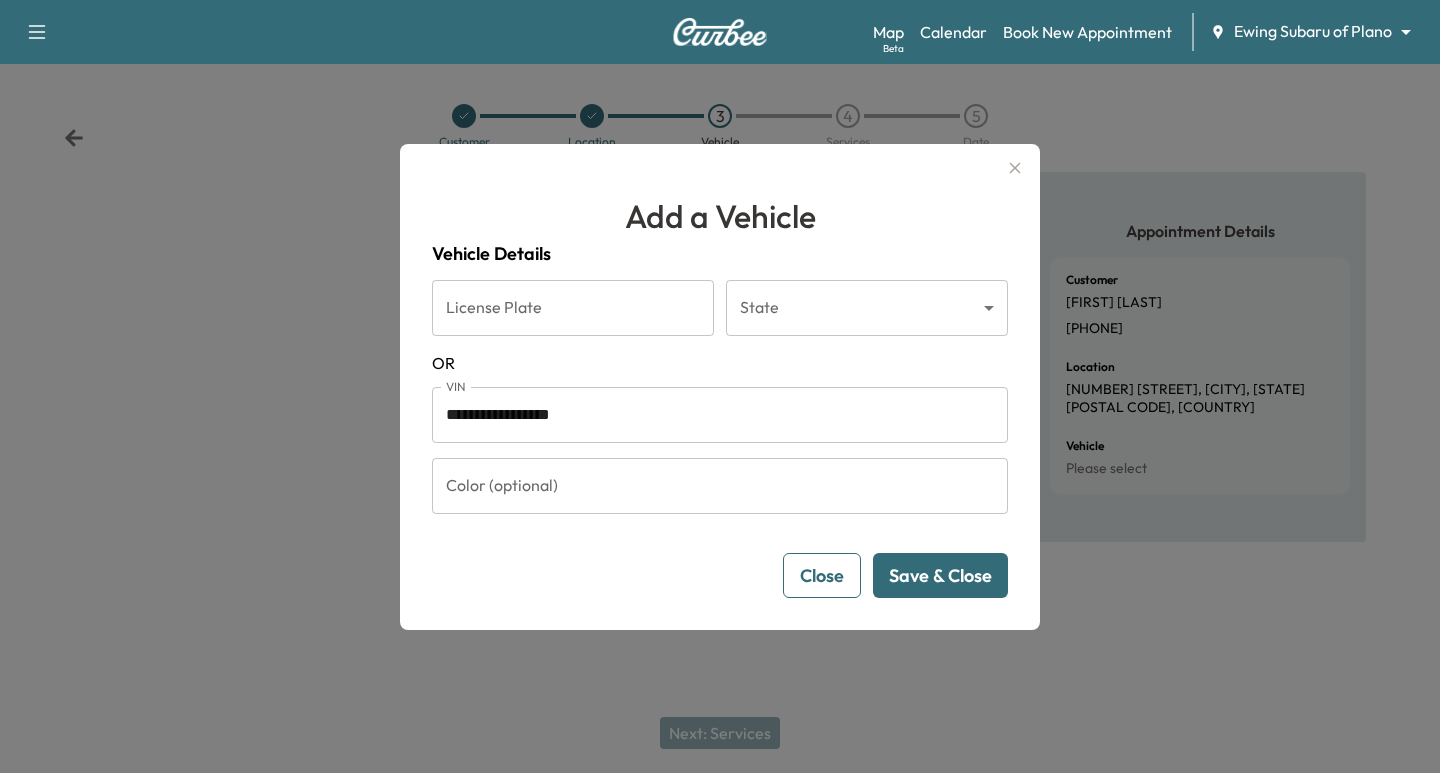 click on "Save & Close" at bounding box center [940, 575] 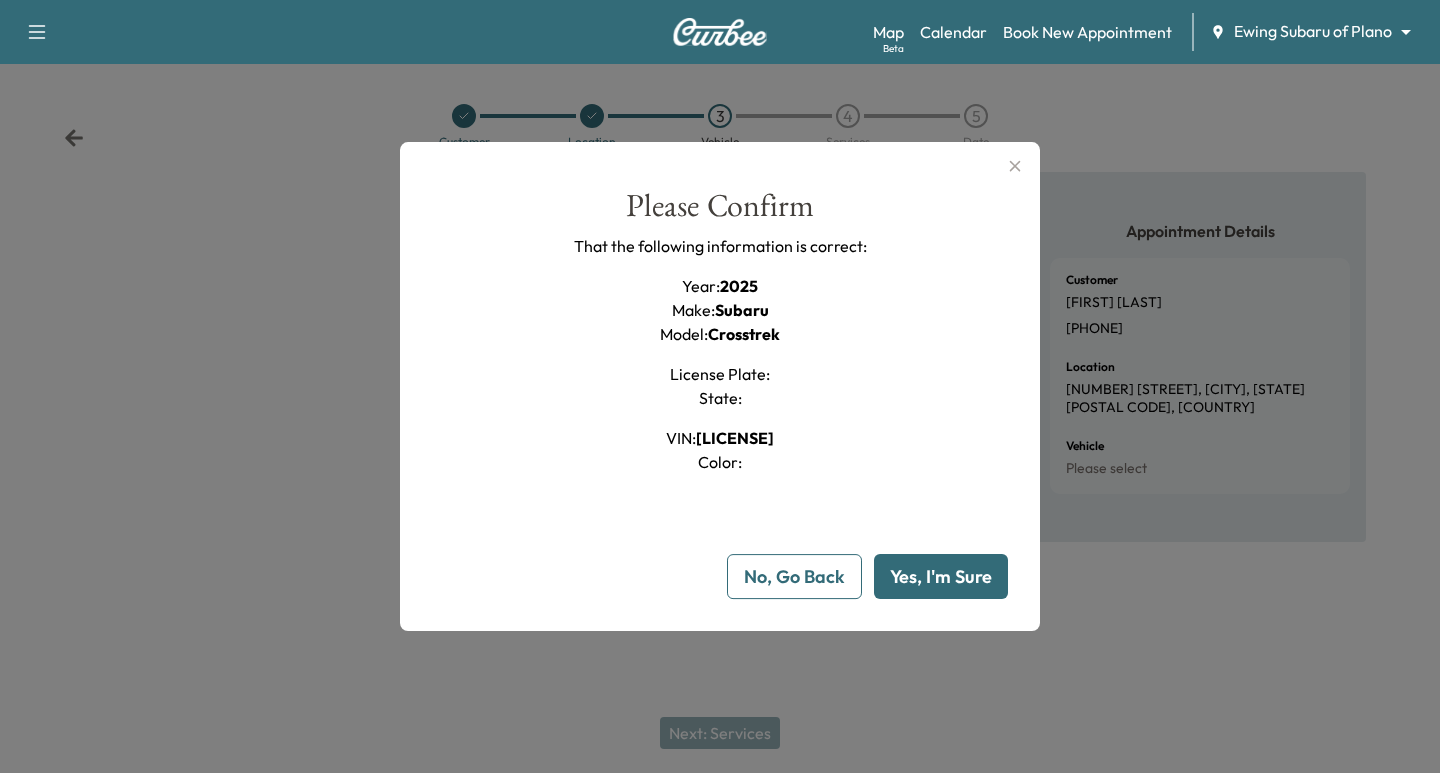 click on "Yes, I'm Sure" at bounding box center (941, 576) 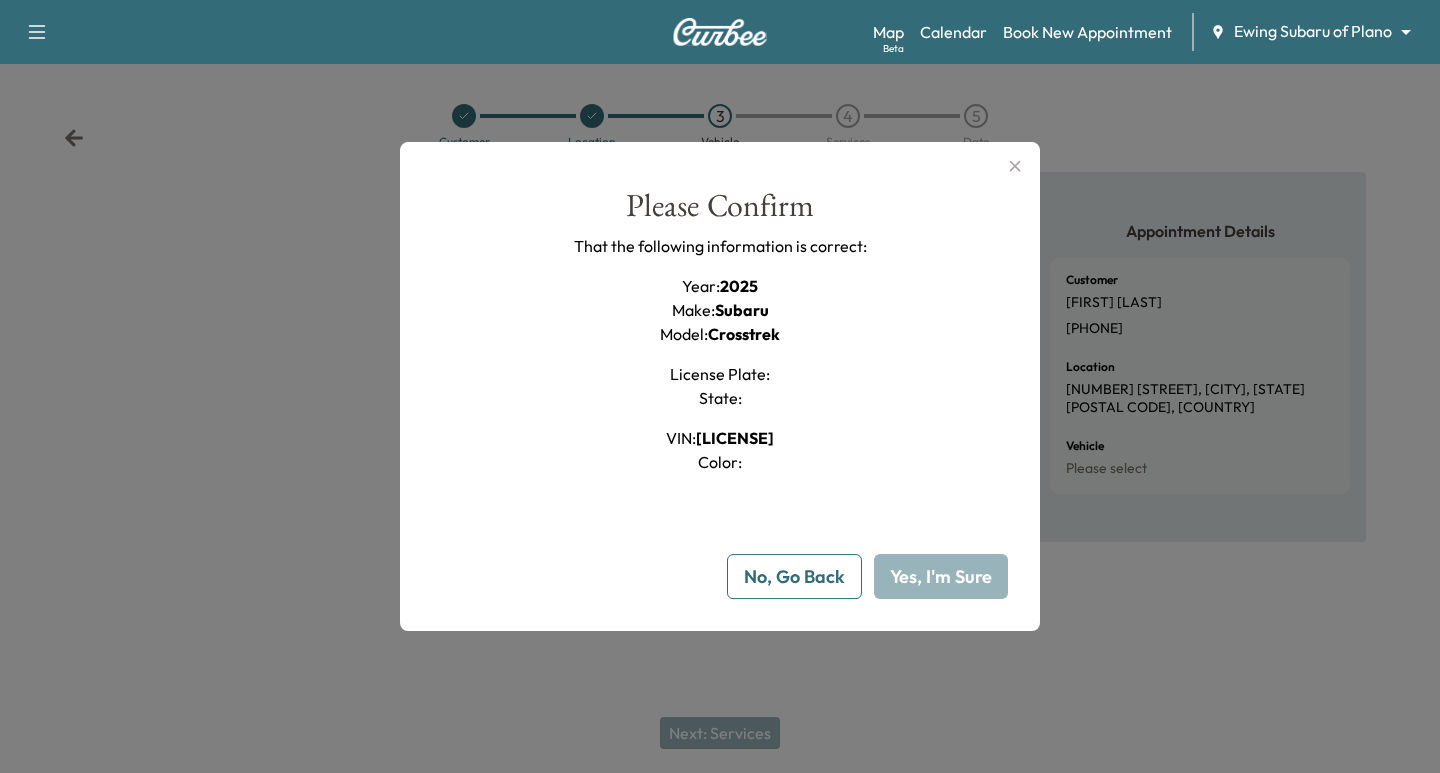 type 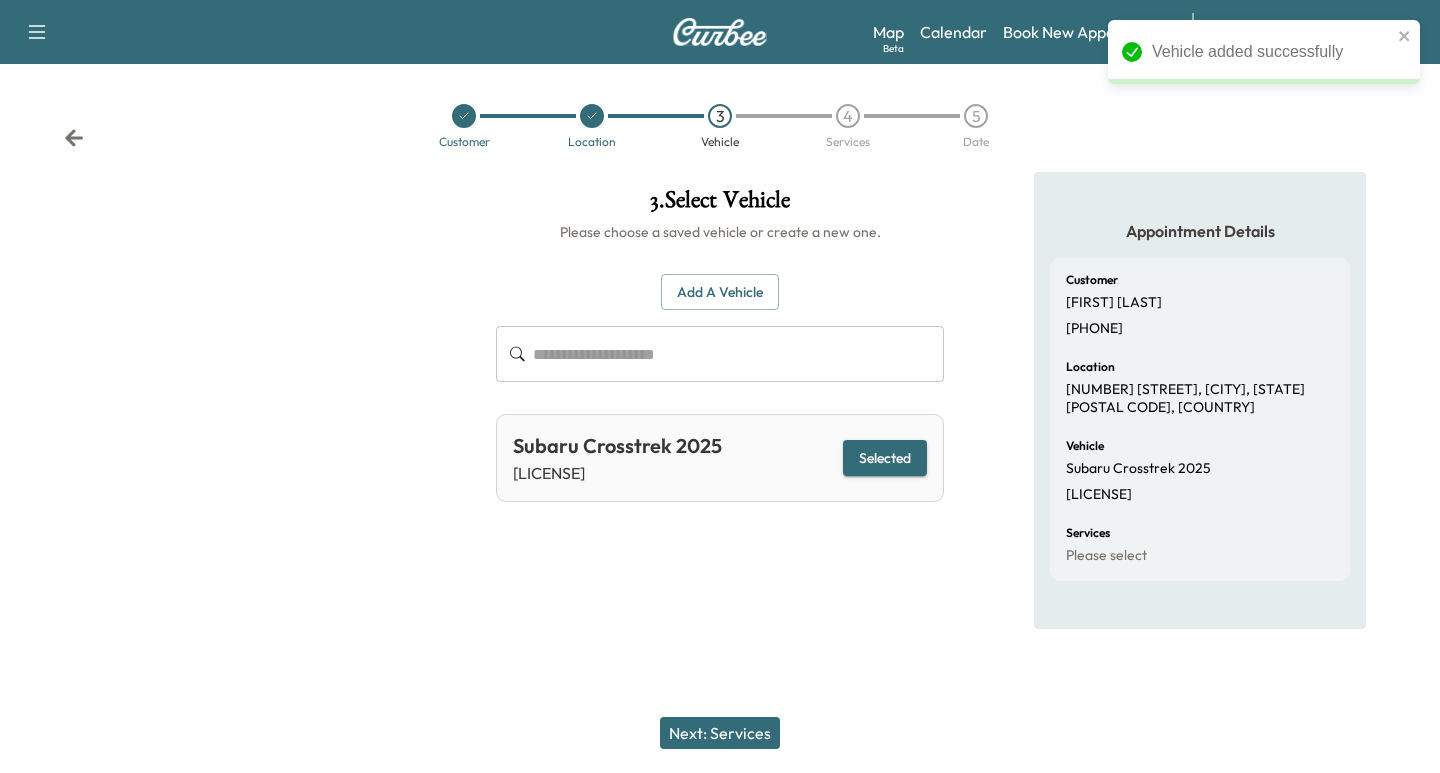 click on "Next: Services" at bounding box center [720, 733] 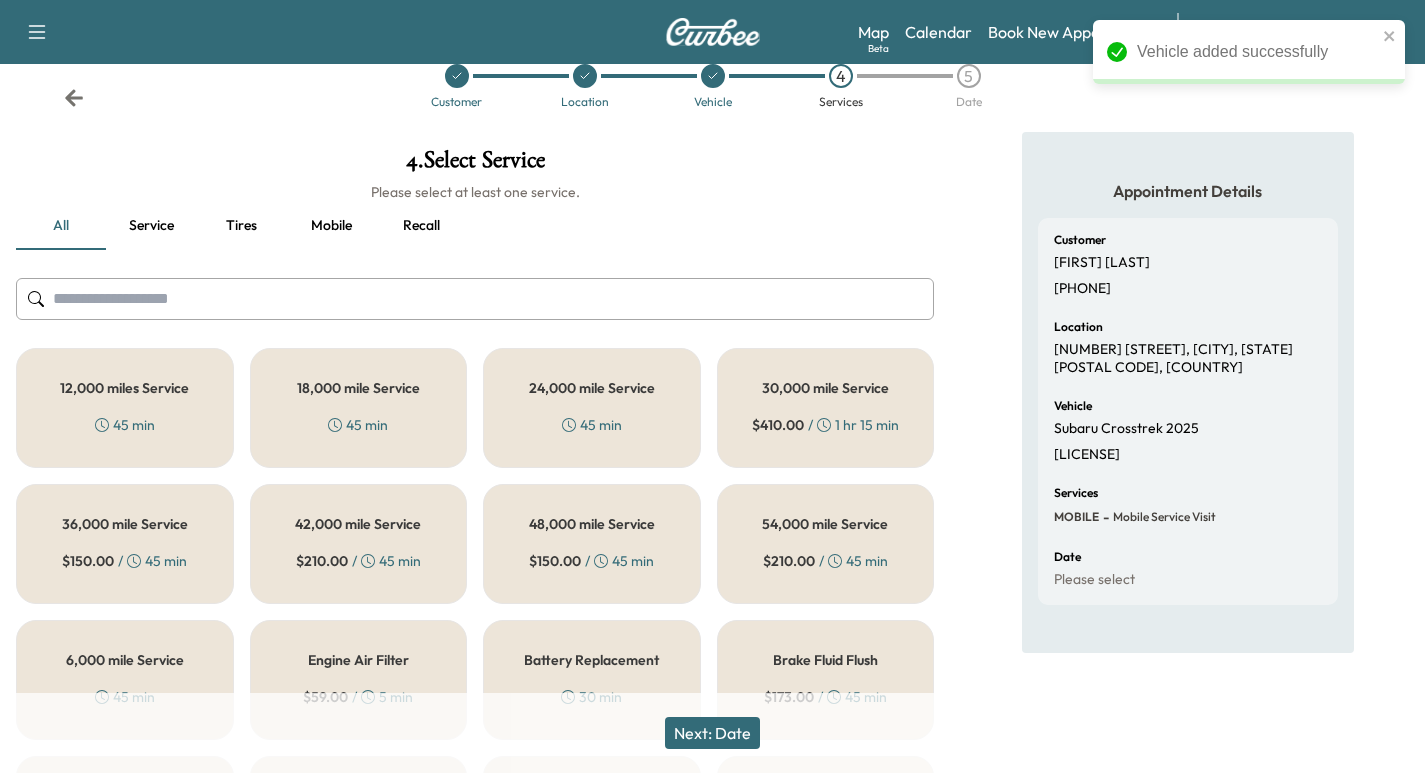 scroll, scrollTop: 175, scrollLeft: 0, axis: vertical 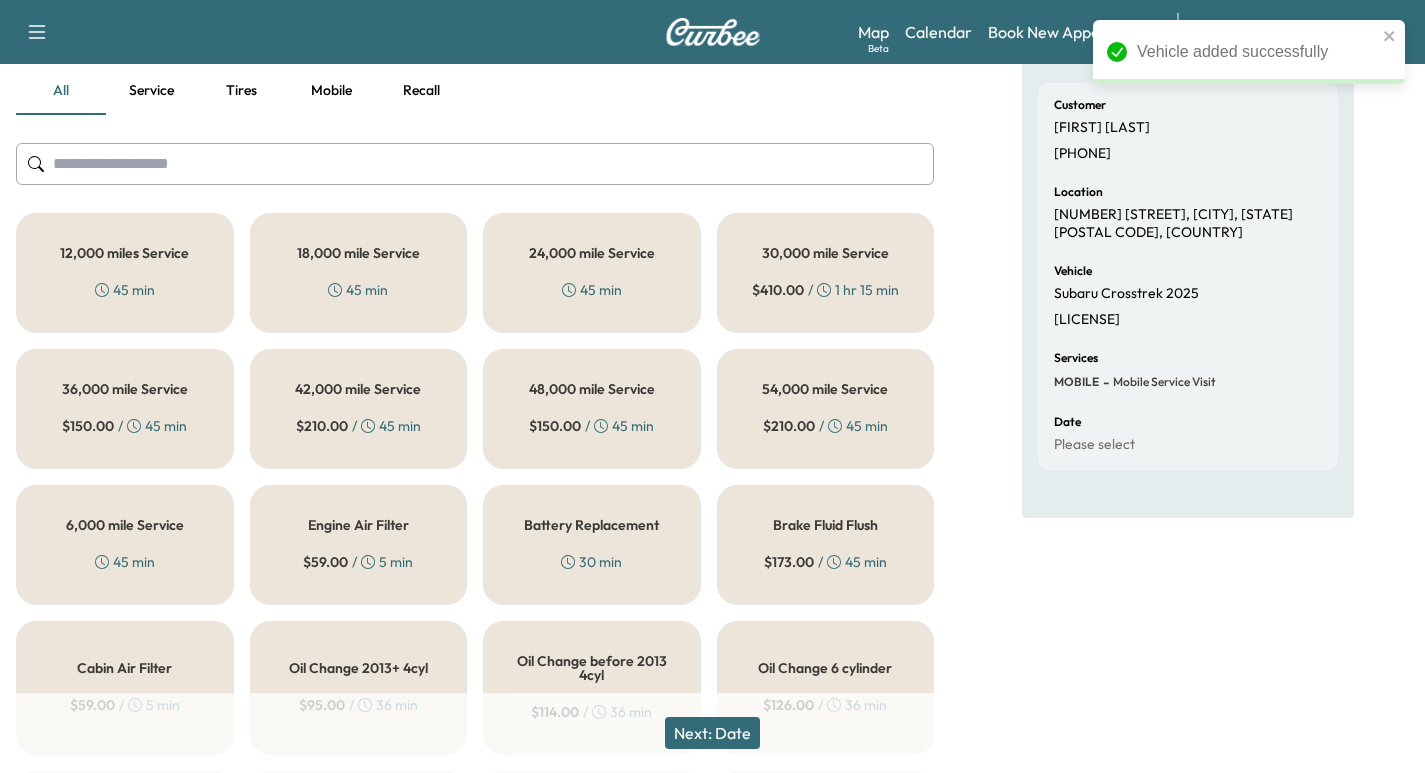 click on "6,000 mile Service 45 min" at bounding box center (125, 545) 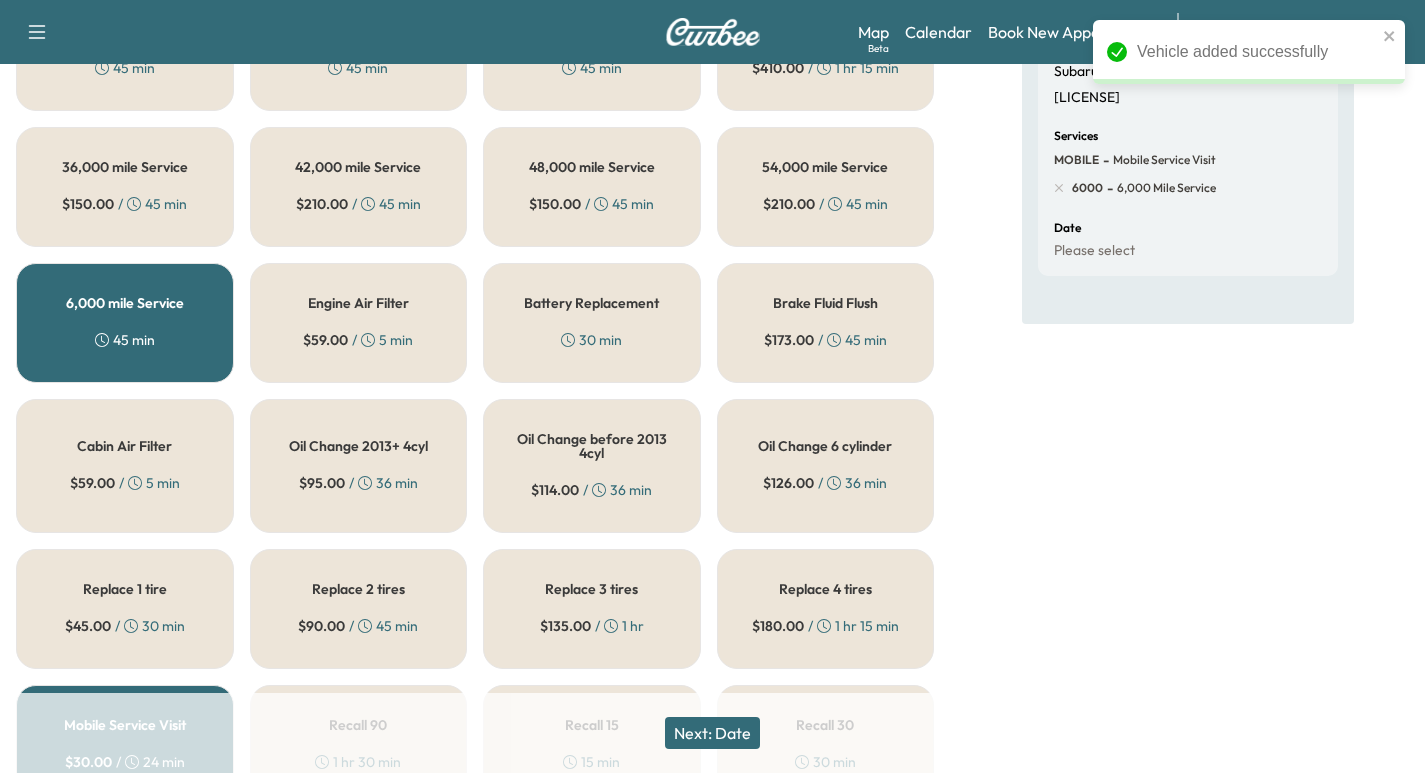 scroll, scrollTop: 400, scrollLeft: 0, axis: vertical 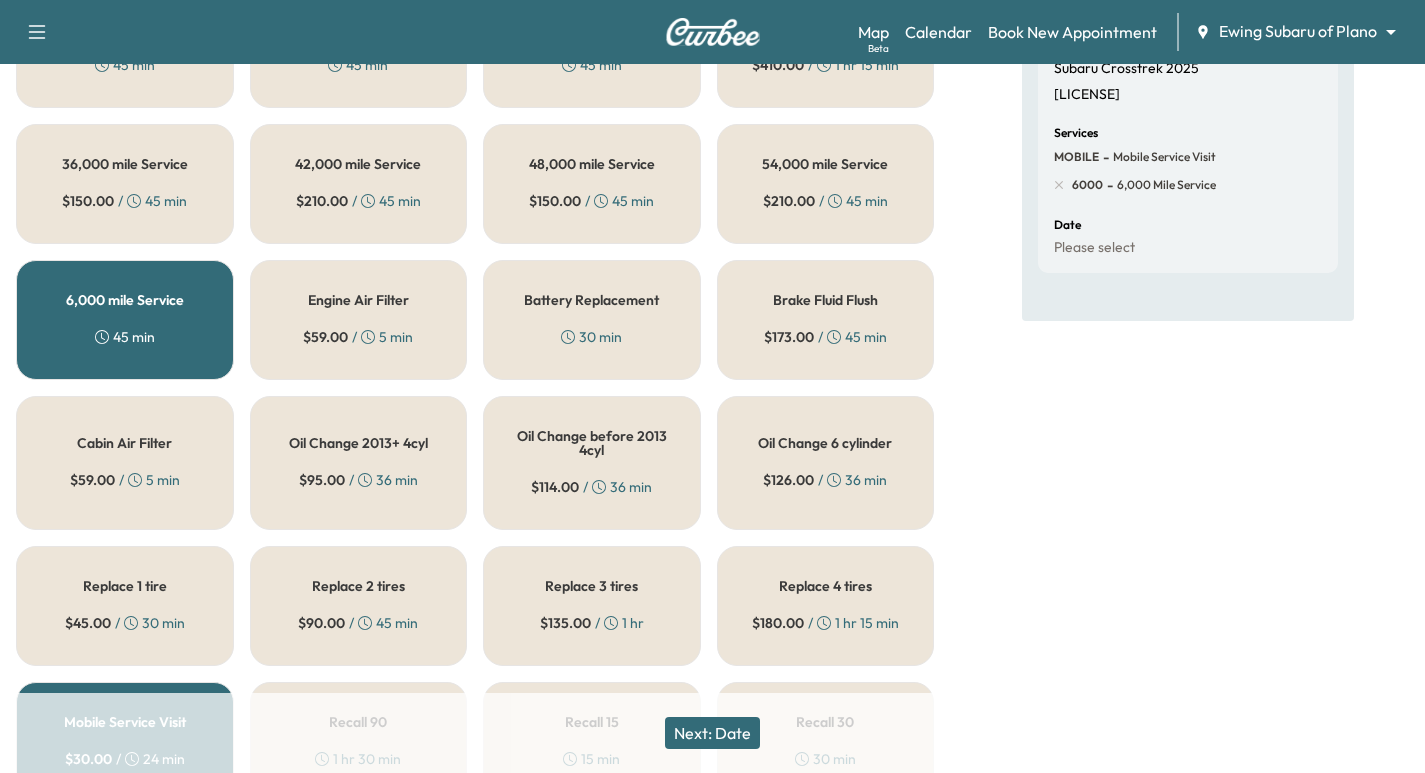 click on "Next: Date" at bounding box center (712, 733) 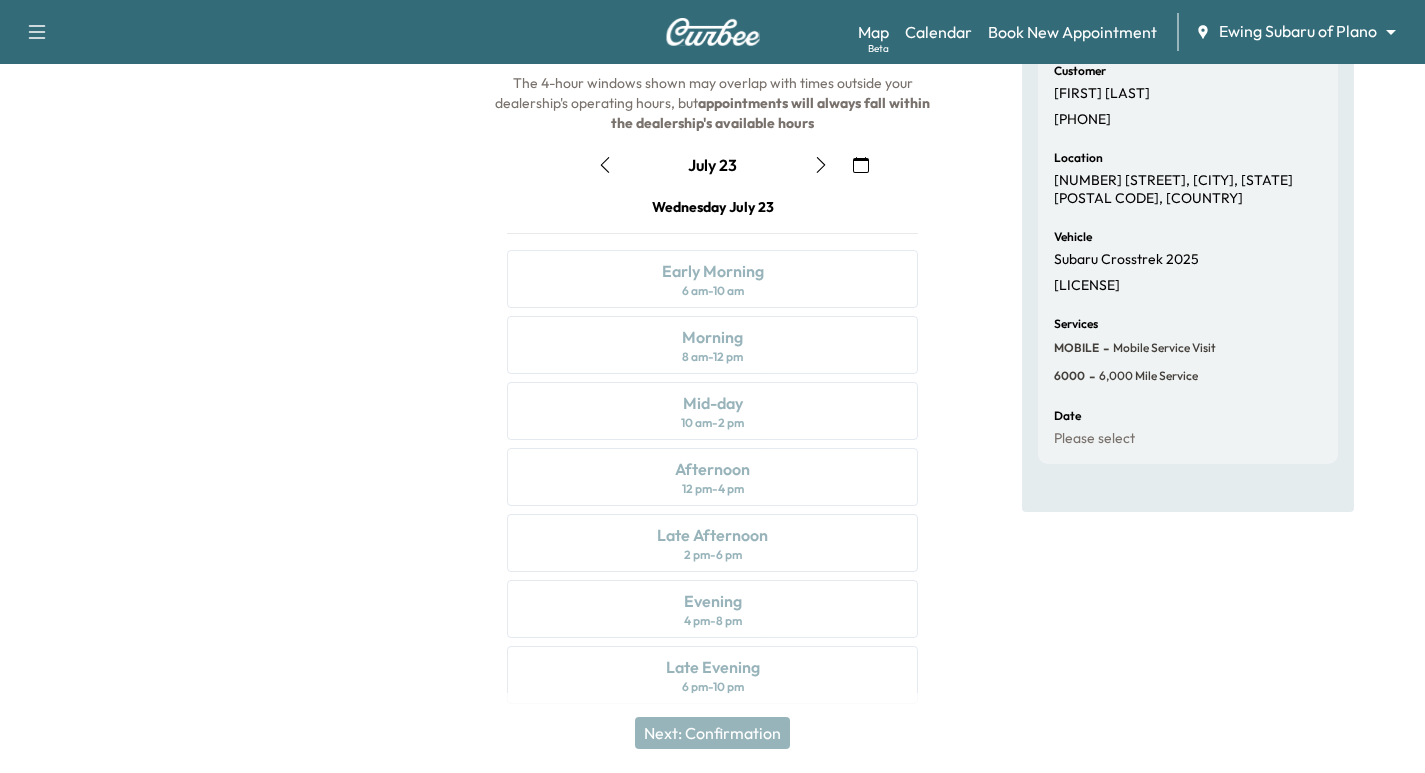 scroll, scrollTop: 203, scrollLeft: 0, axis: vertical 